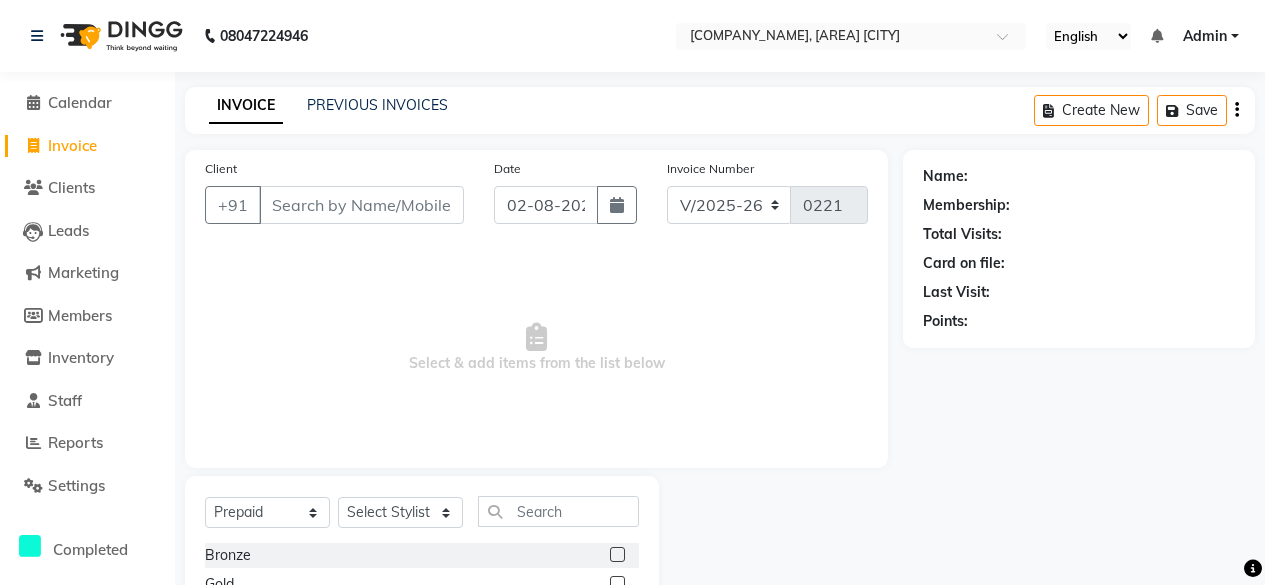select on "3533" 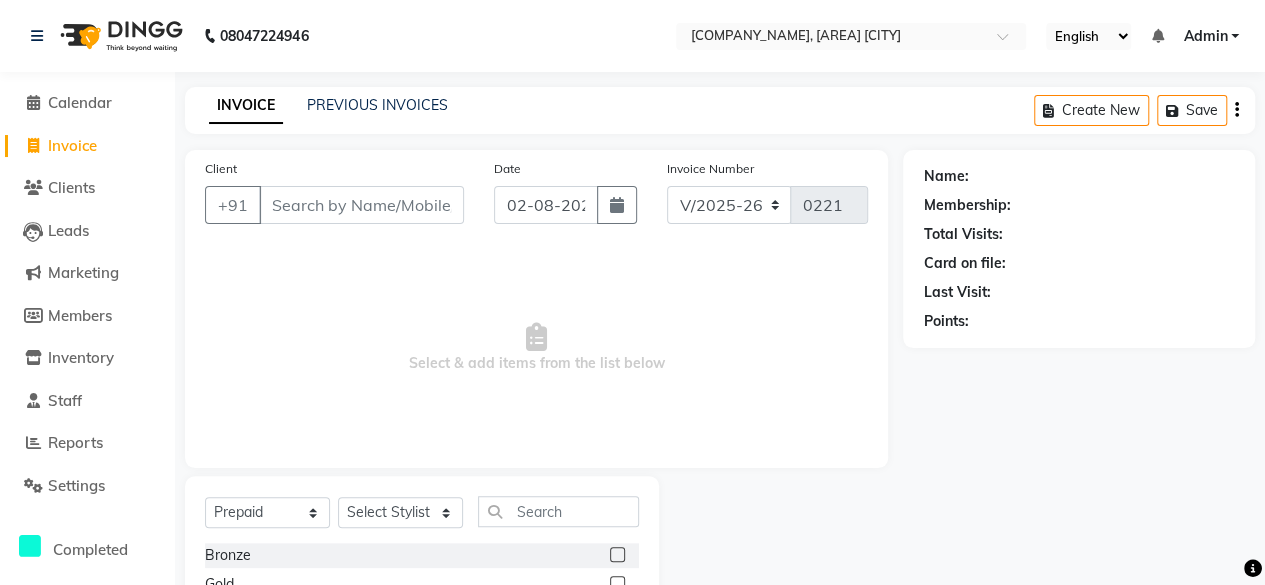 scroll, scrollTop: 0, scrollLeft: 0, axis: both 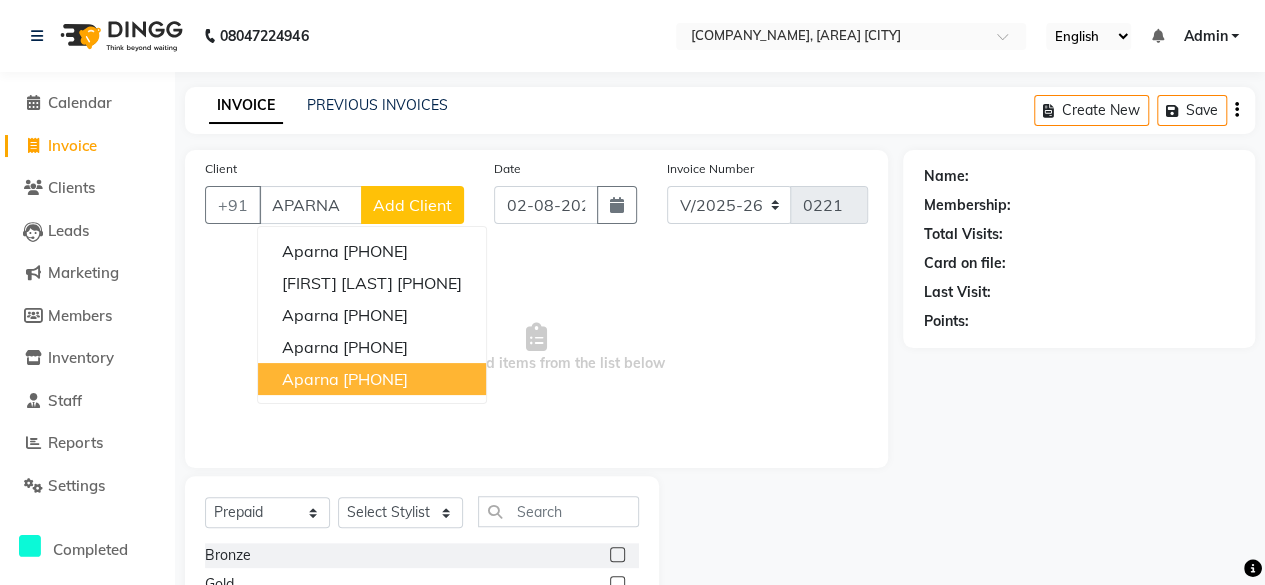 click on "[PHONE]" at bounding box center (375, 379) 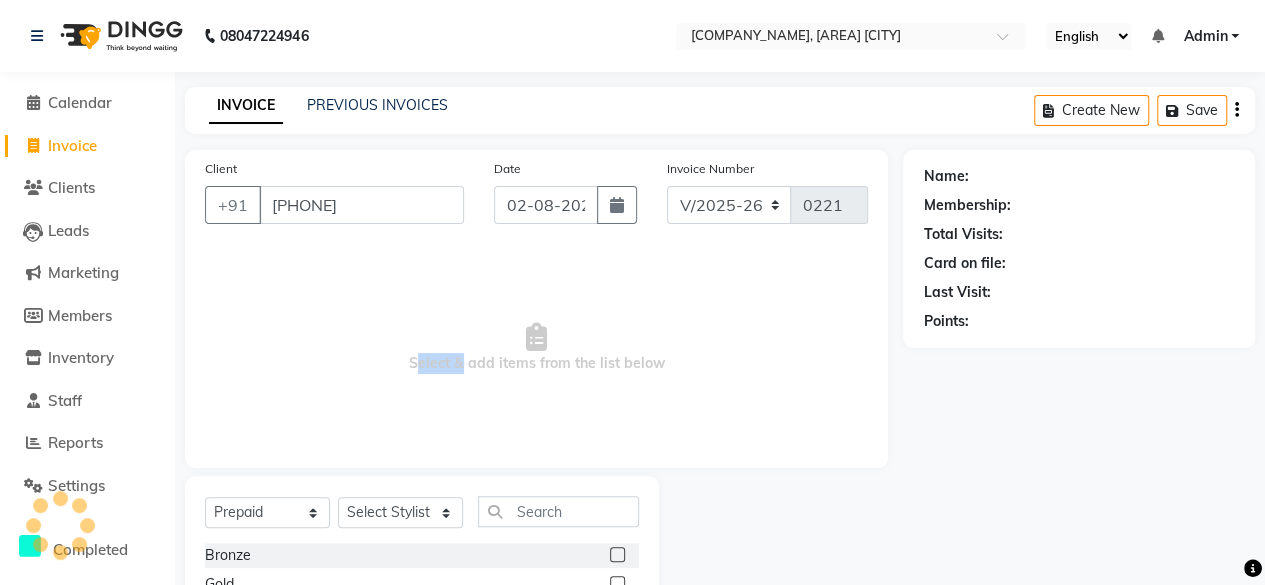 click on "Select & add items from the list below" at bounding box center [536, 348] 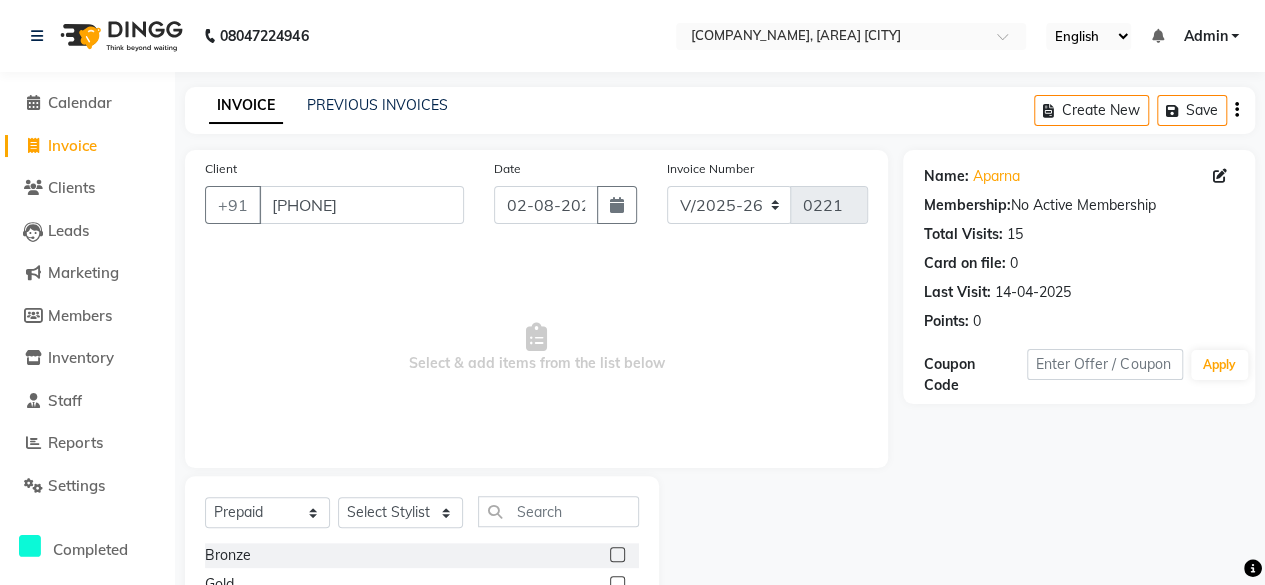 click on "14-04-2025" 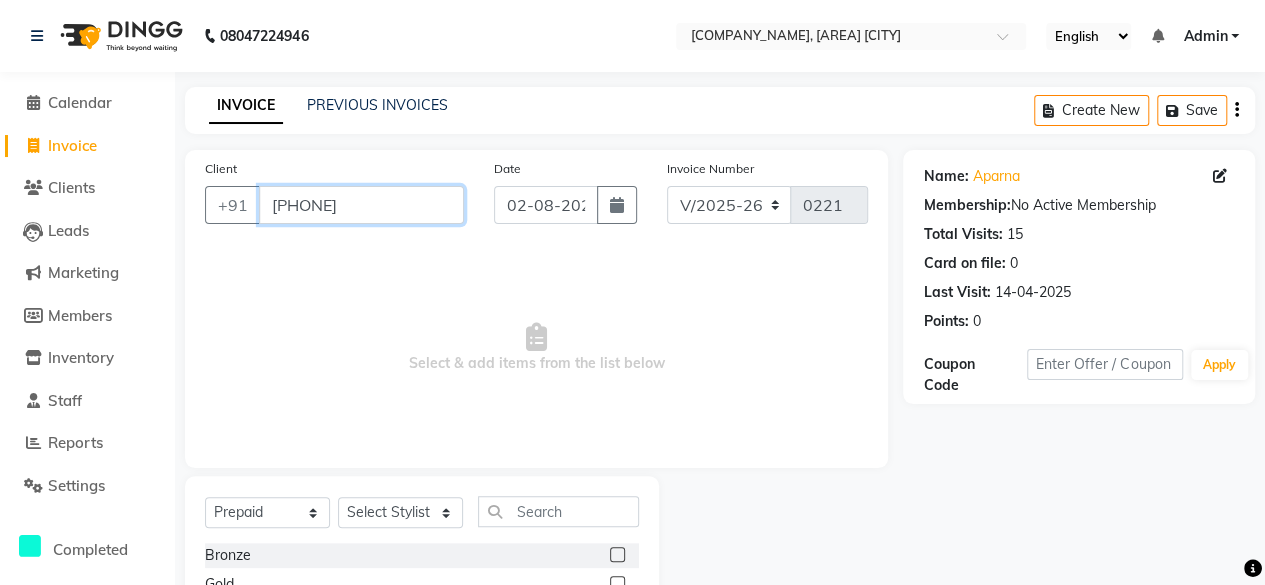 click on "[PHONE]" at bounding box center [361, 205] 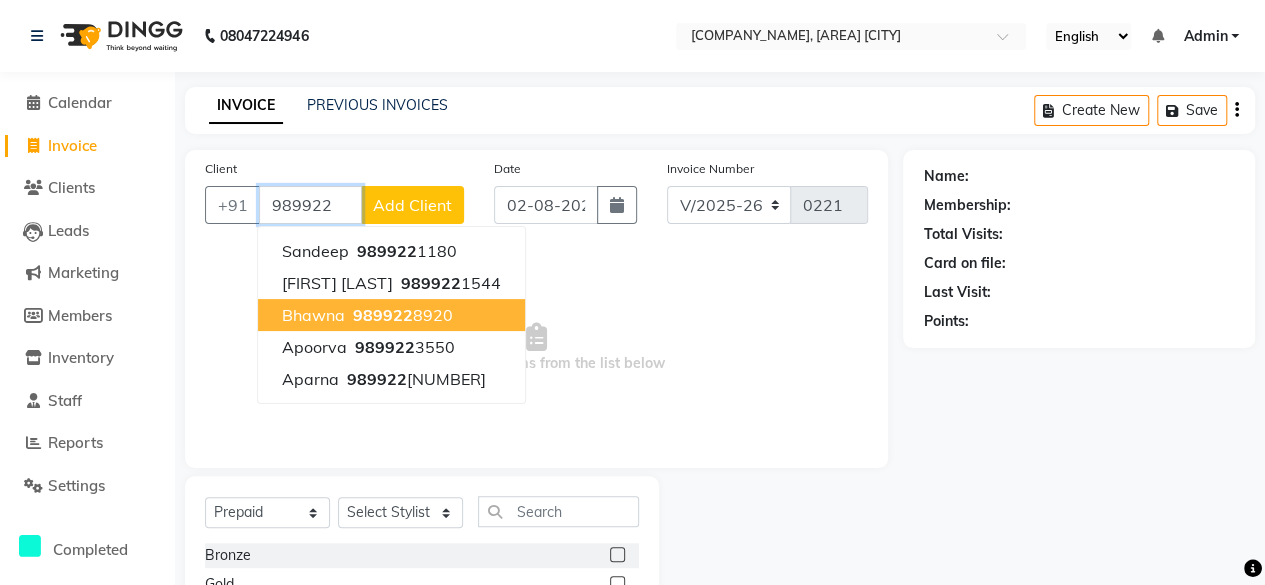 click on "989922" at bounding box center (383, 315) 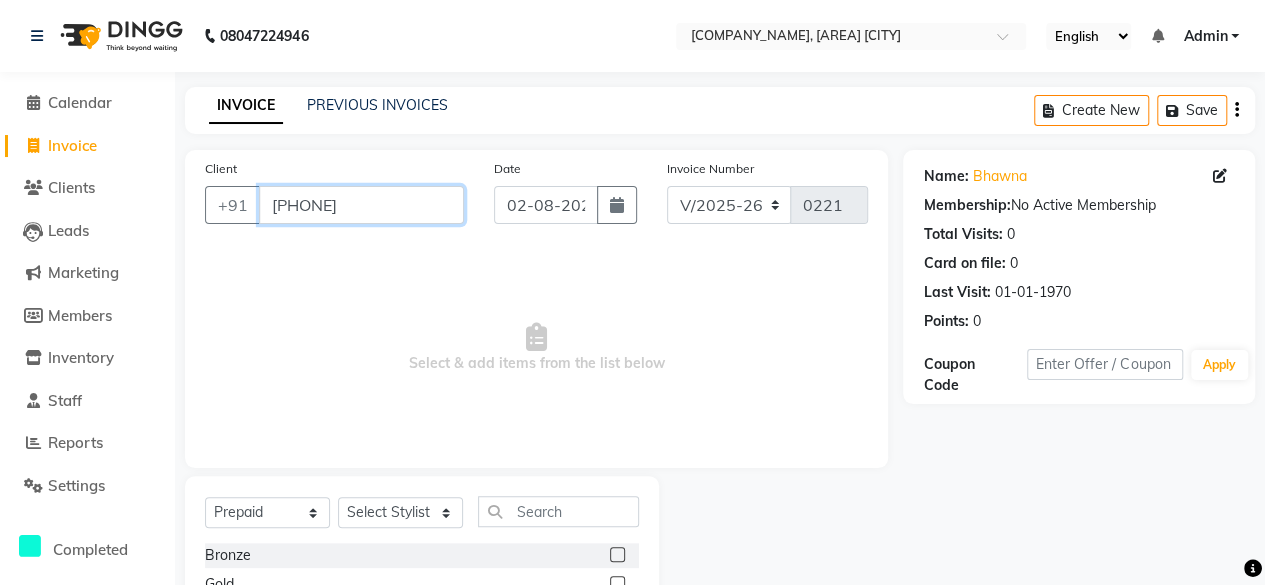 click on "[PHONE]" at bounding box center [361, 205] 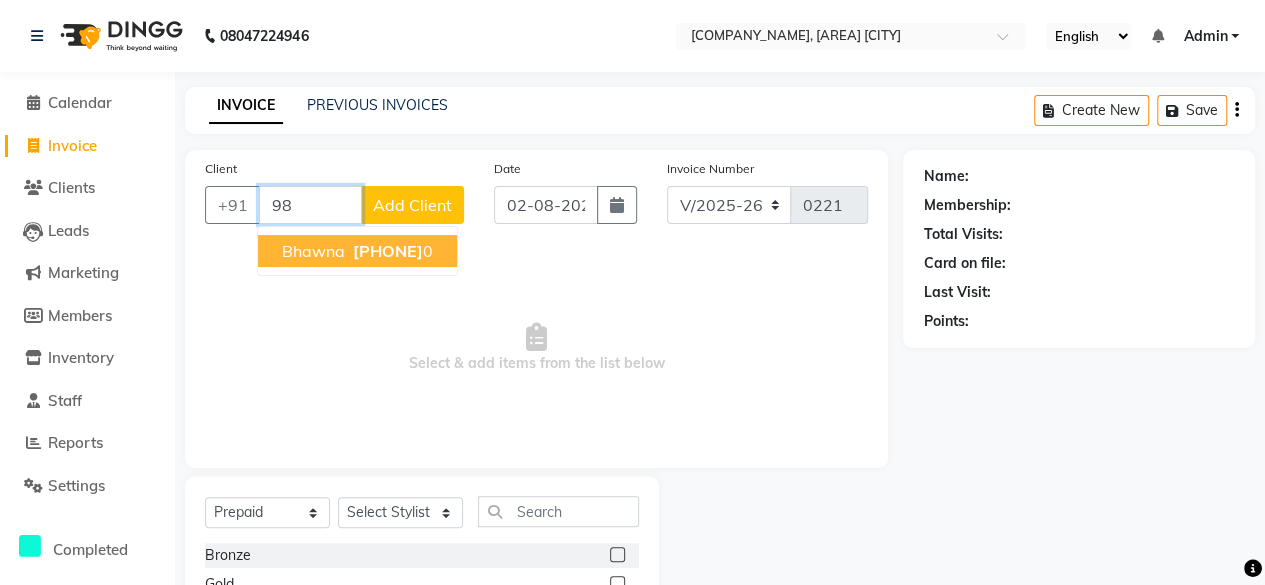 type on "9" 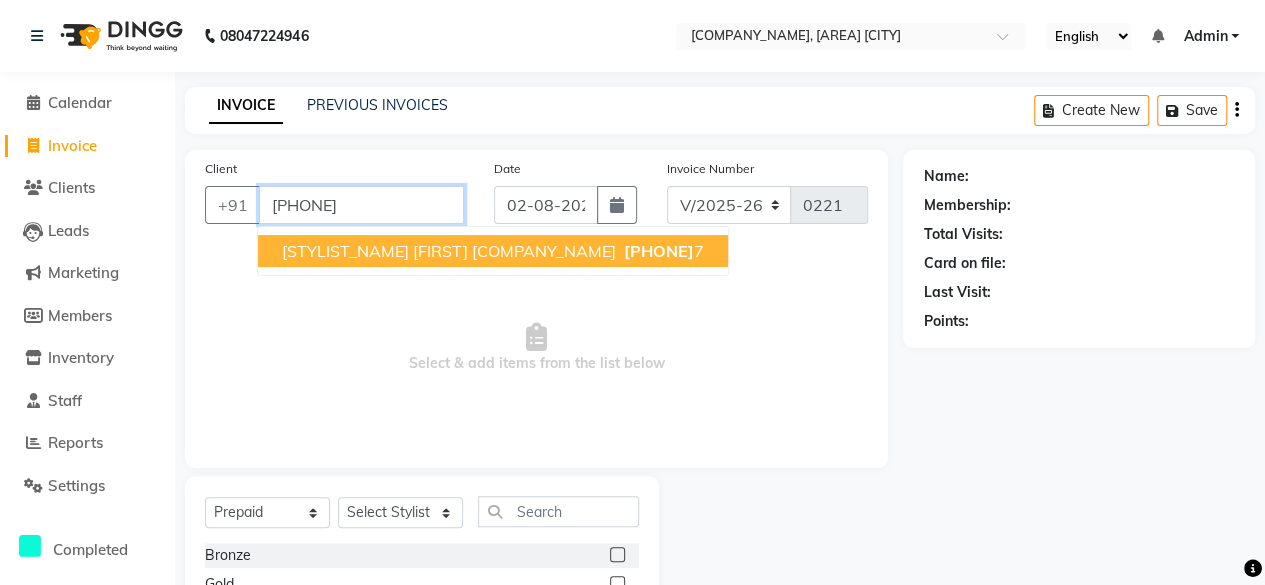 type on "[PHONE]" 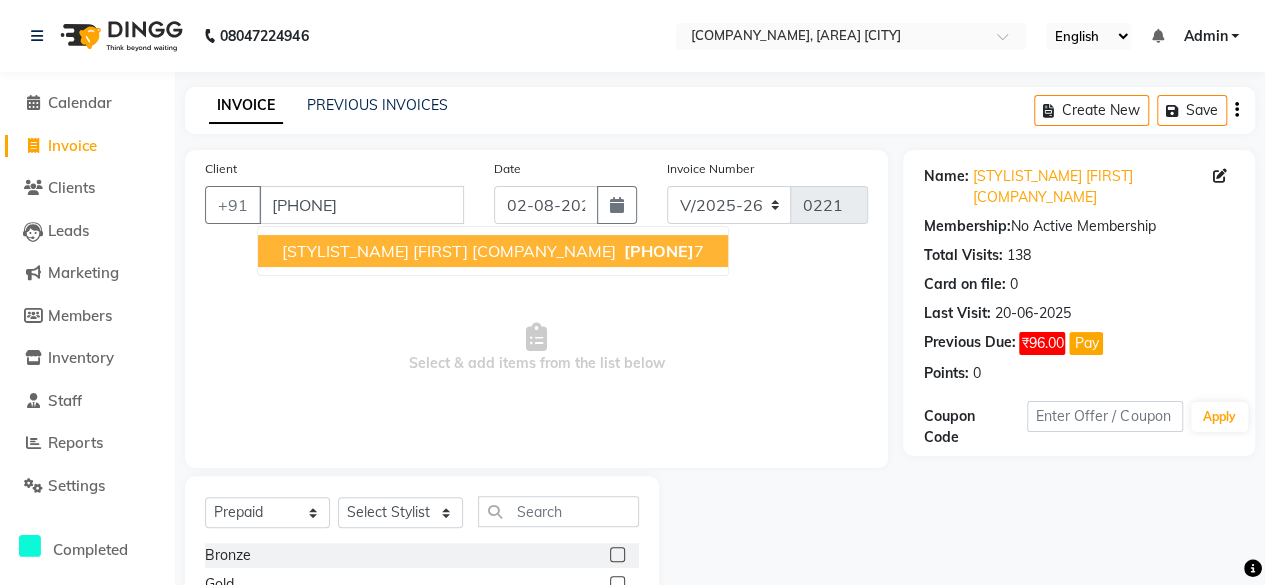 click on "[PHONE]" at bounding box center [659, 251] 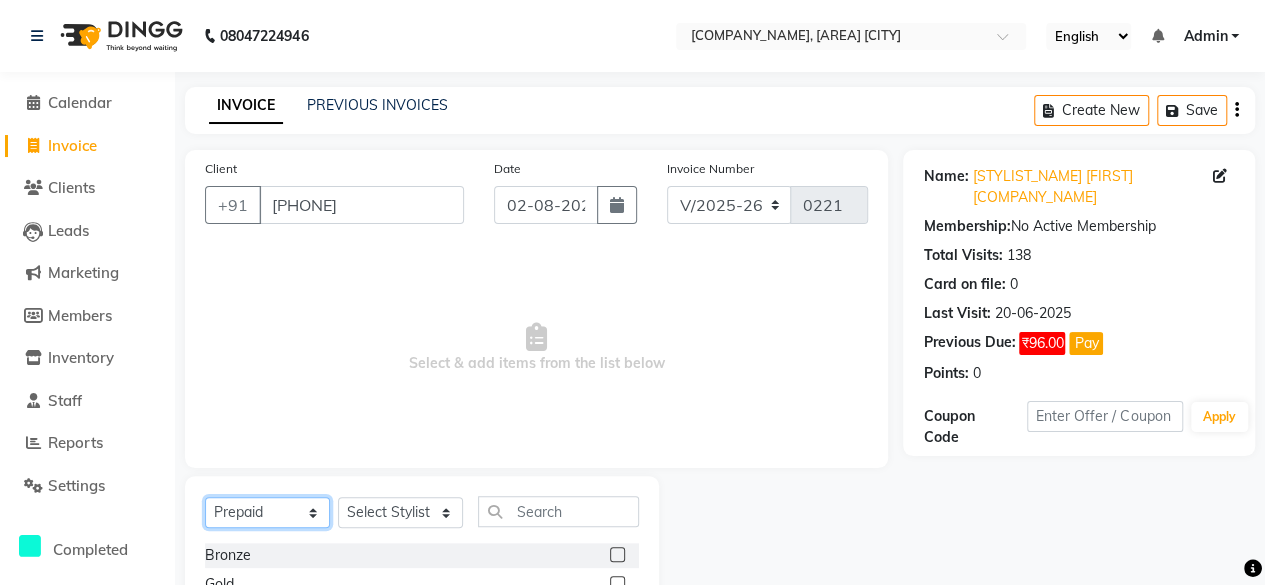 click on "Select  Service  Product  Membership  Package Voucher Prepaid Gift Card" 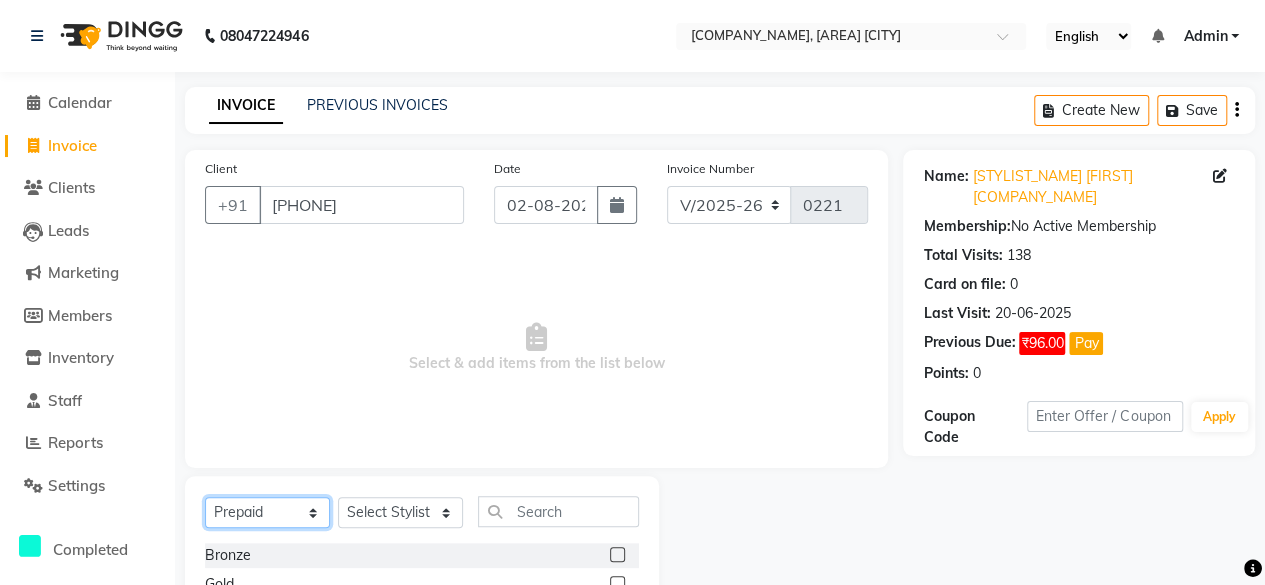 select on "service" 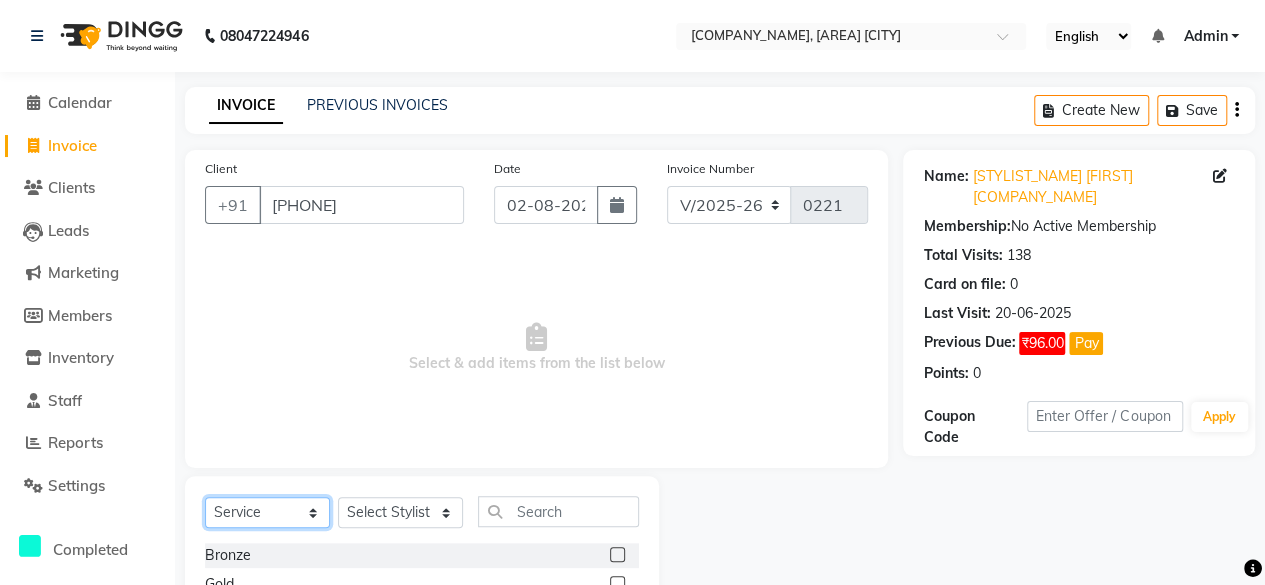 click on "Select  Service  Product  Membership  Package Voucher Prepaid Gift Card" 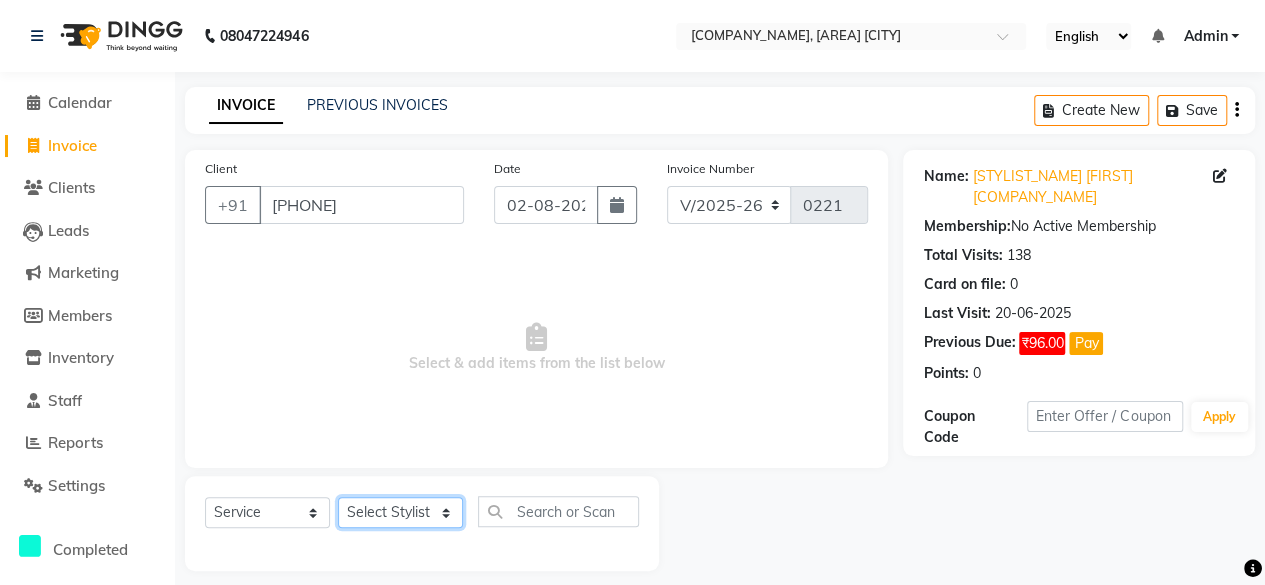 click on "Select Stylist [COMPANY_NAME] [STYLIST_NAME] [STYLIST_NAME] [STYLIST_NAME] [STYLIST_NAME] [STYLIST_NAME] [STYLIST_NAME] [STYLIST_NAME] [STYLIST_NAME] [STYLIST_NAME] [STYLIST_NAME] [STYLIST_NAME] [STYLIST_NAME]" 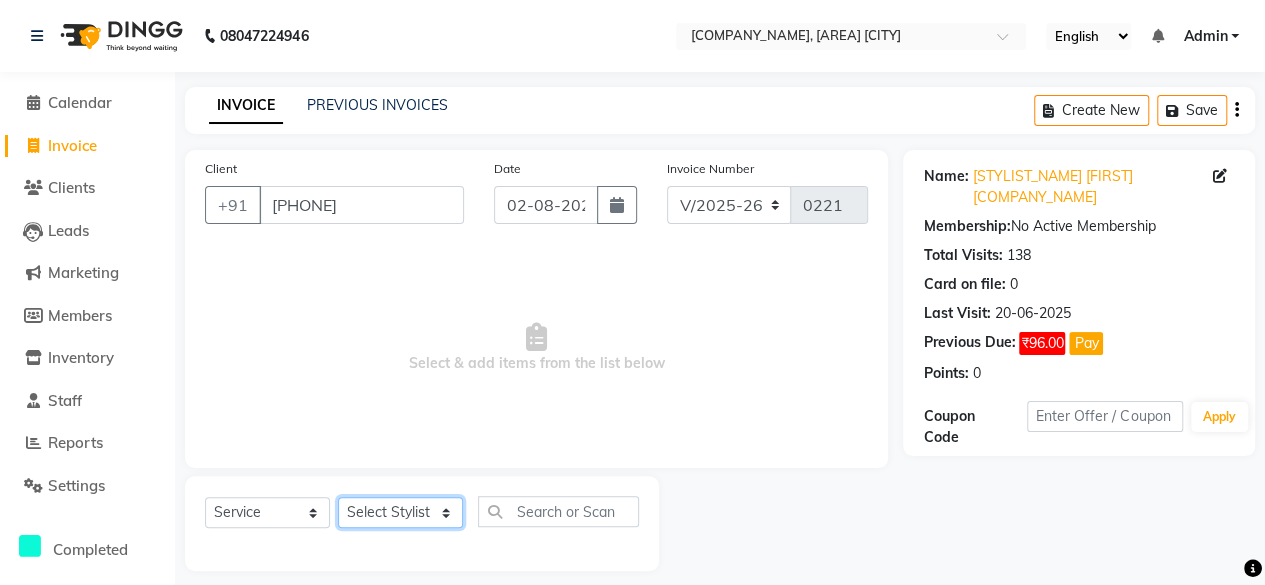 select on "16852" 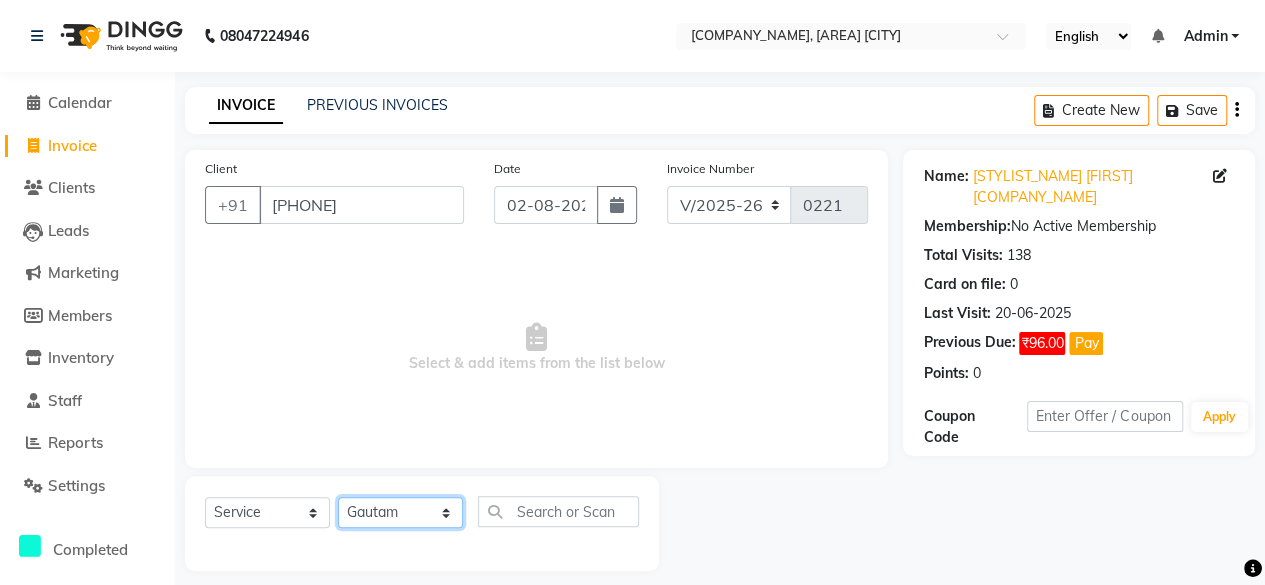 click on "Select Stylist [COMPANY_NAME] [STYLIST_NAME] [STYLIST_NAME] [STYLIST_NAME] [STYLIST_NAME] [STYLIST_NAME] [STYLIST_NAME] [STYLIST_NAME] [STYLIST_NAME] [STYLIST_NAME] [STYLIST_NAME] [STYLIST_NAME] [STYLIST_NAME]" 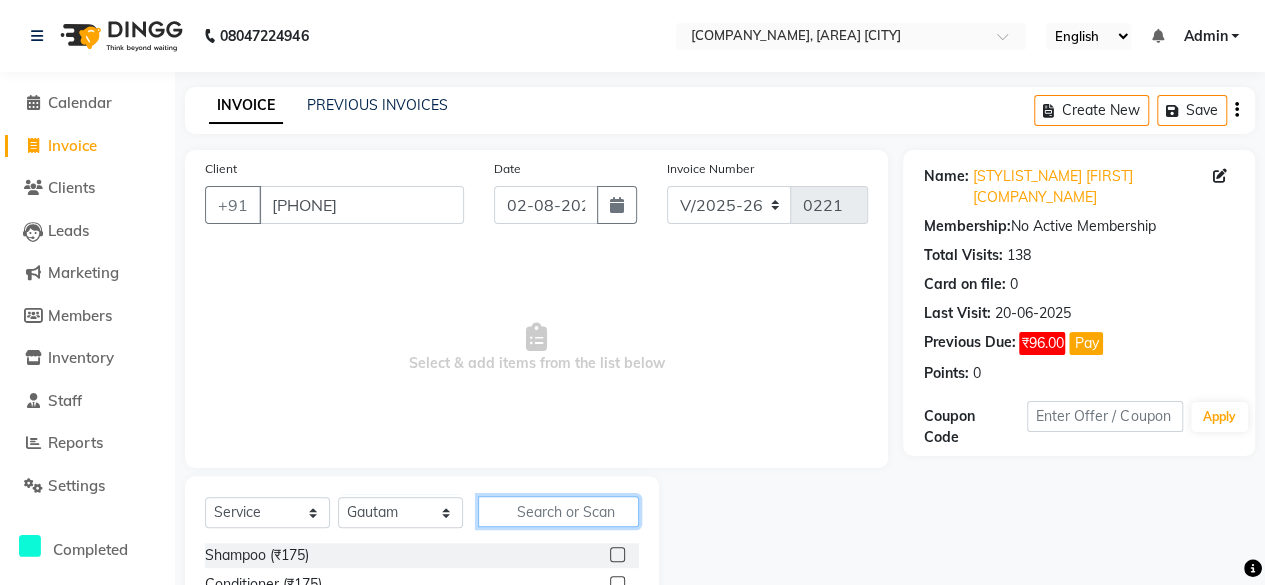 click 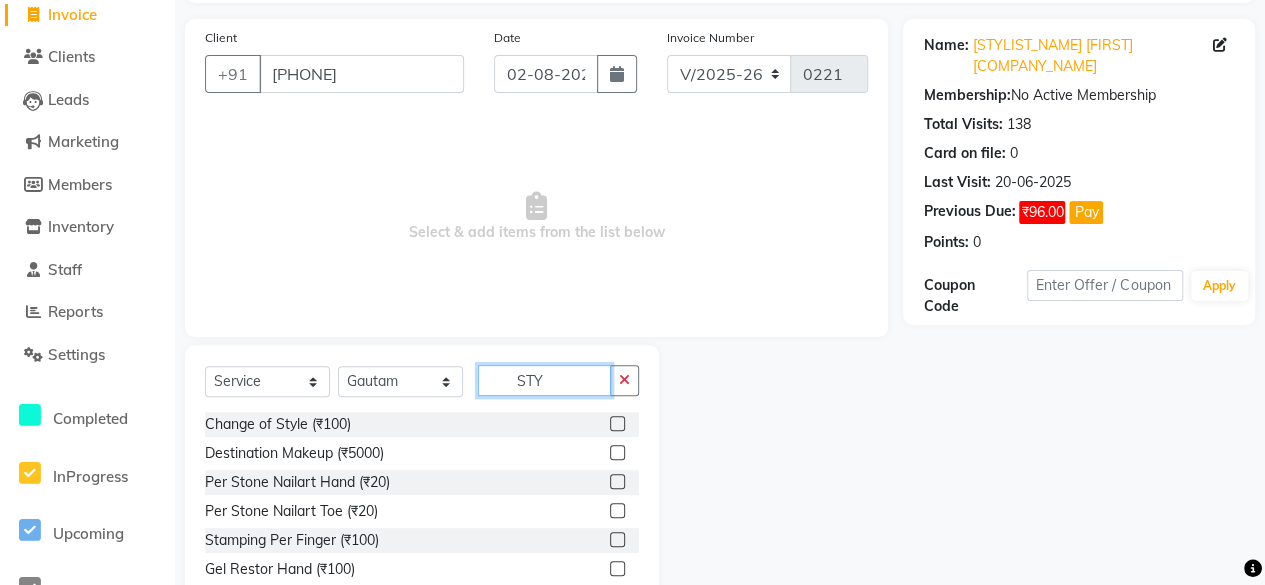 scroll, scrollTop: 44, scrollLeft: 0, axis: vertical 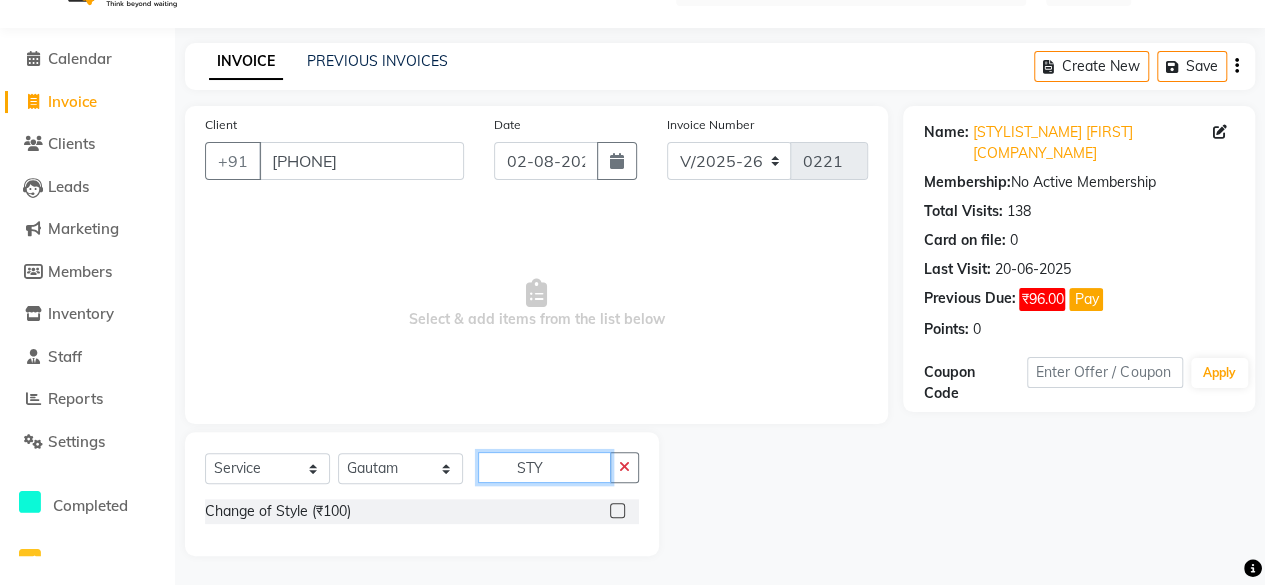 type on "STY" 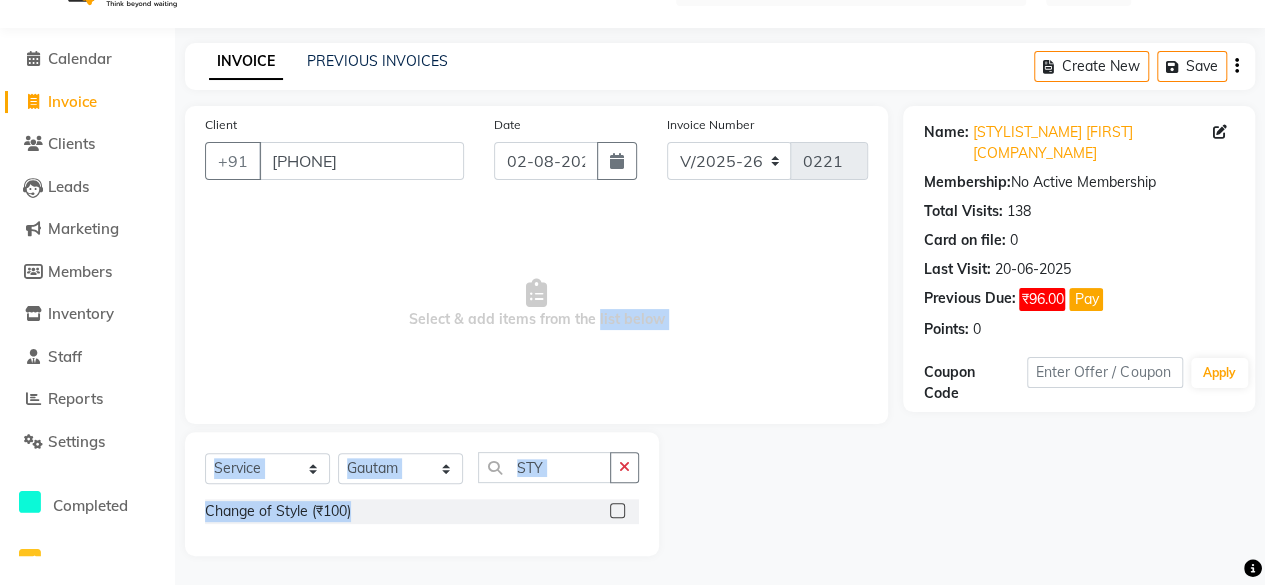 drag, startPoint x: 596, startPoint y: 372, endPoint x: 626, endPoint y: 514, distance: 145.13441 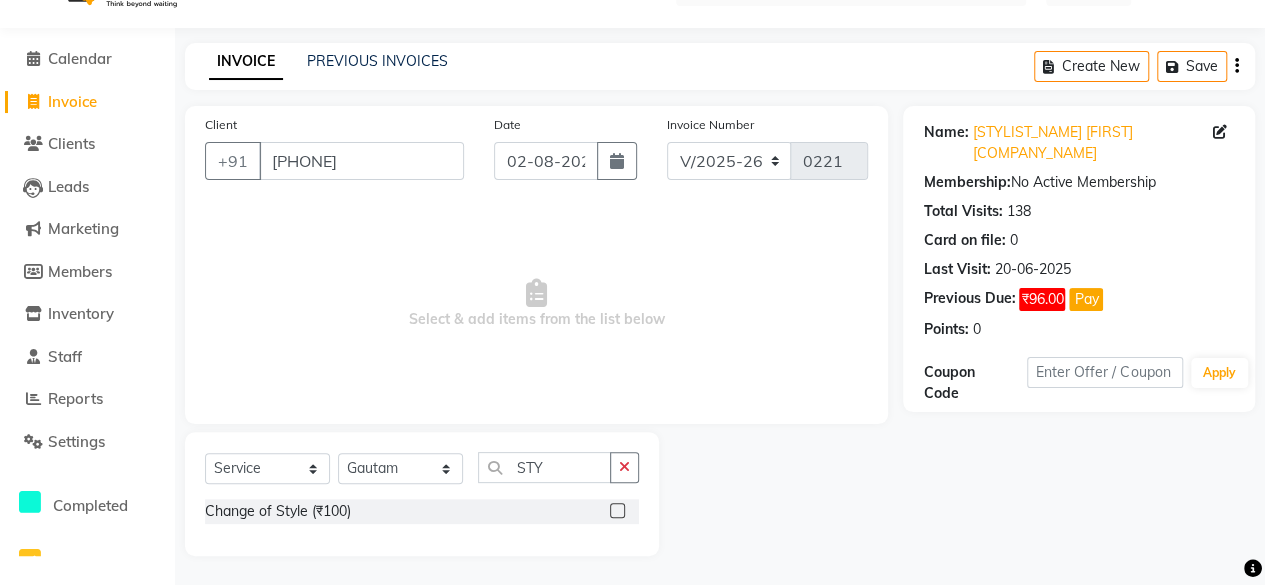 click 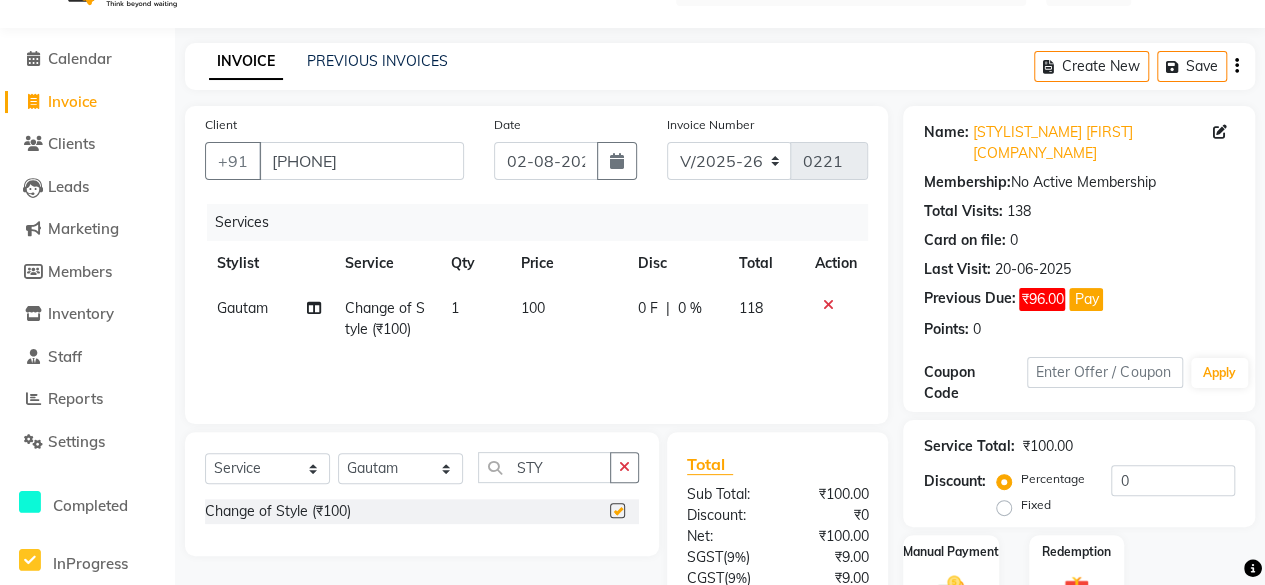 checkbox on "false" 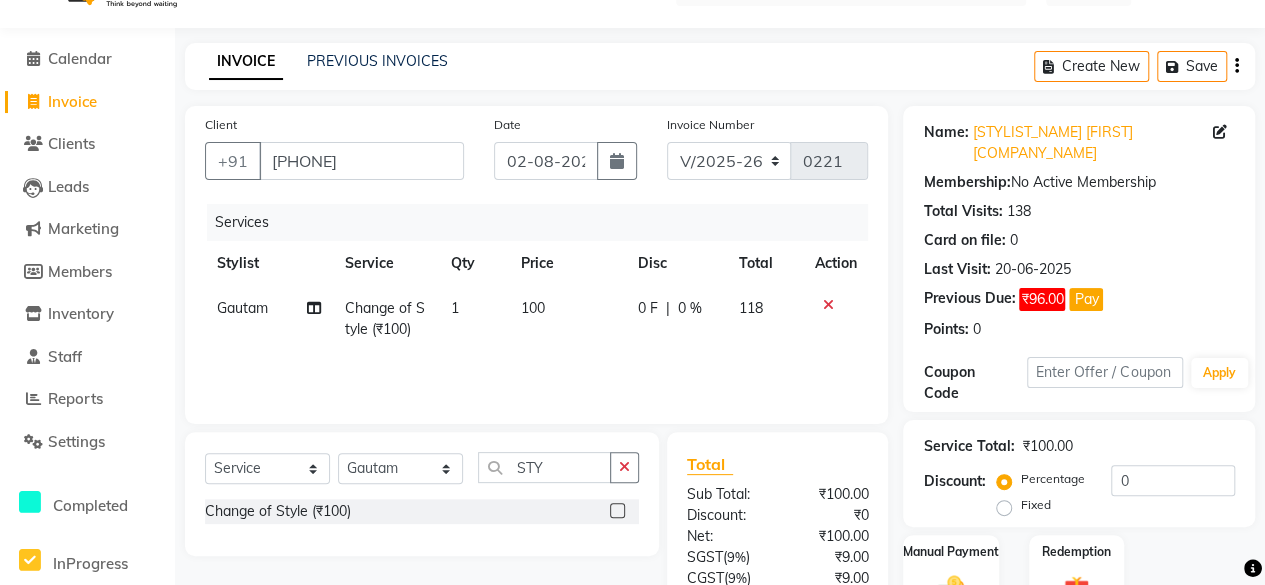 click on "100" 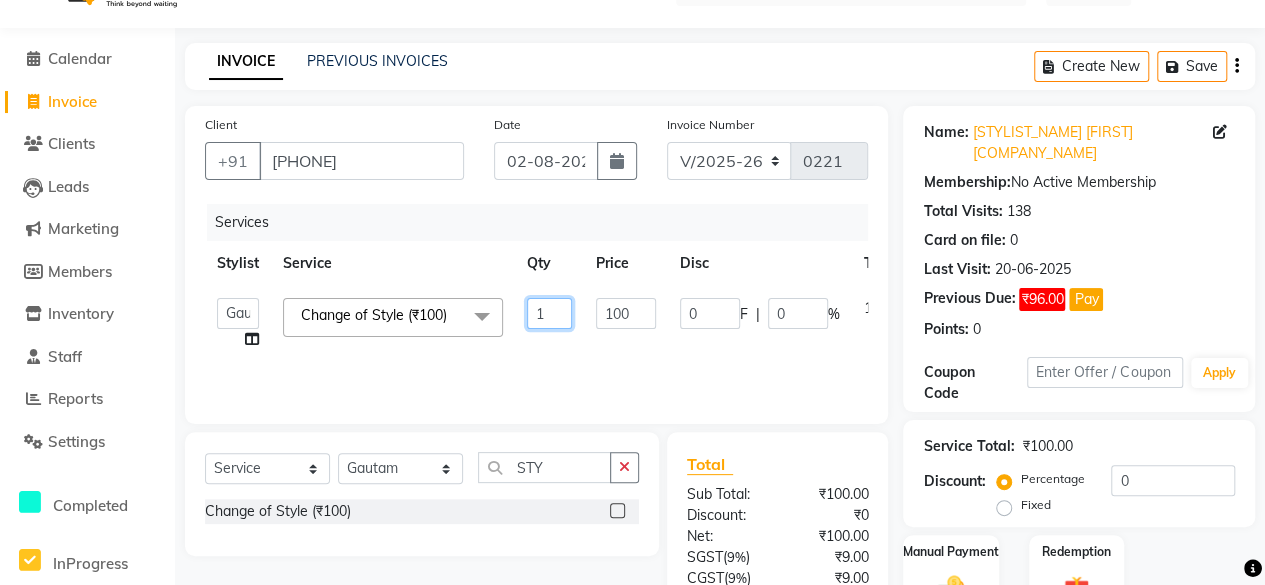 click on "1" 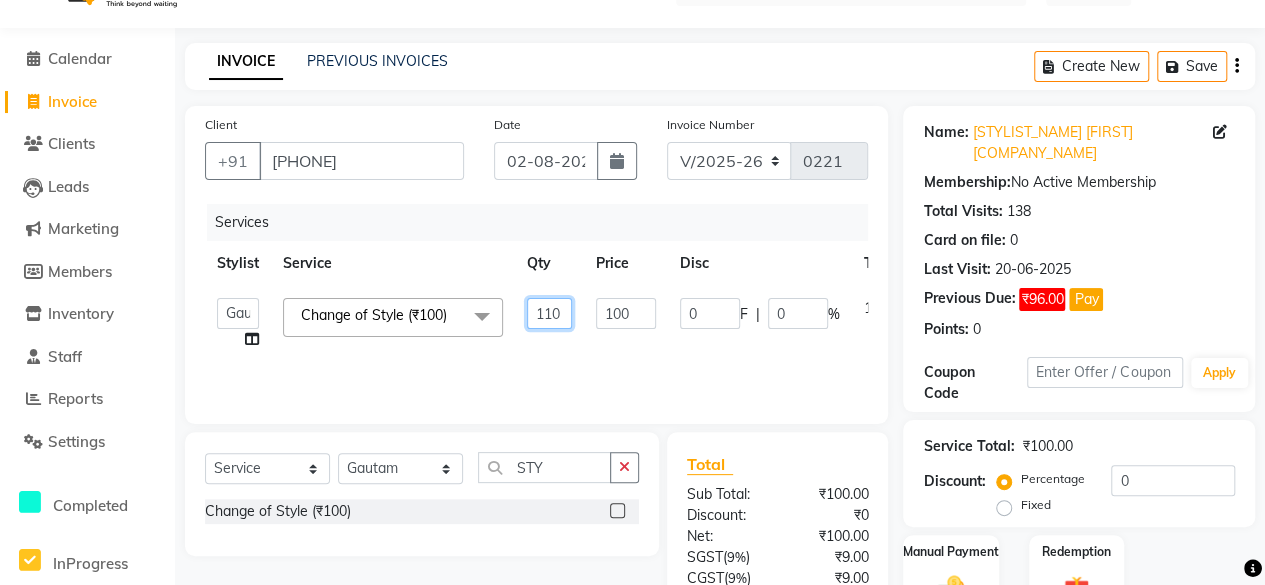 type on "1100" 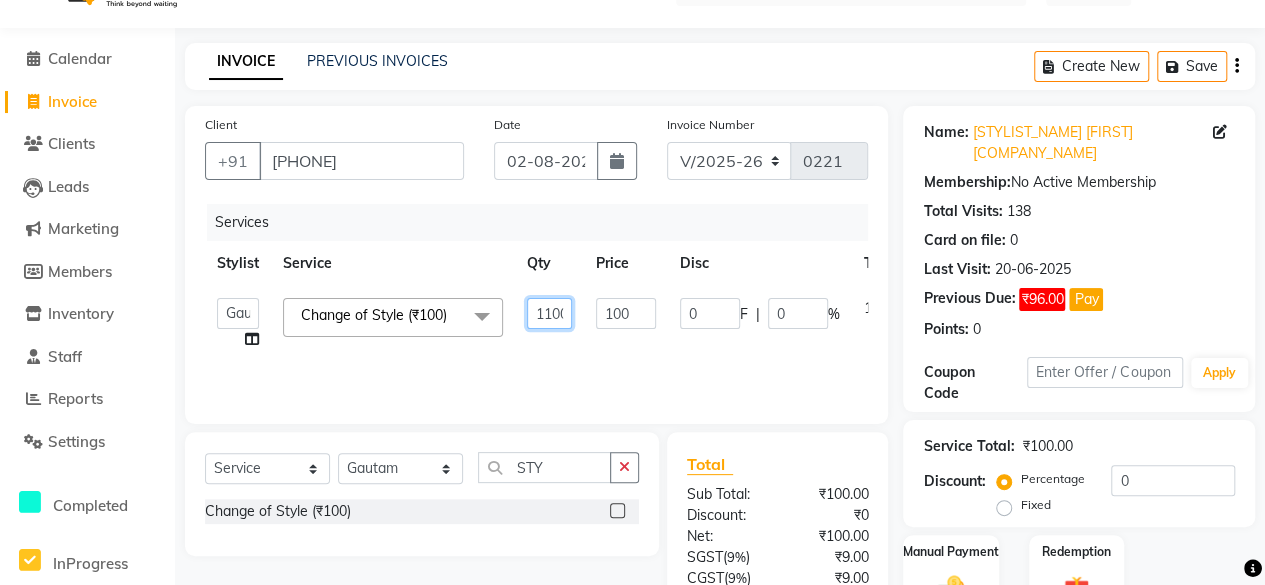scroll, scrollTop: 0, scrollLeft: 5, axis: horizontal 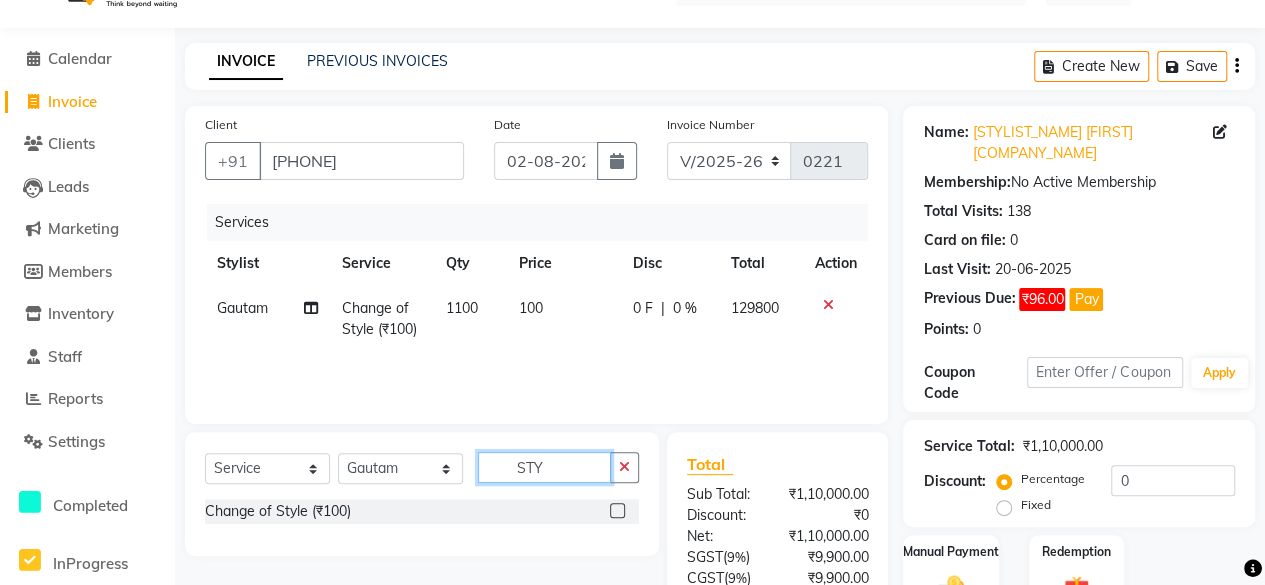 click on "STY" 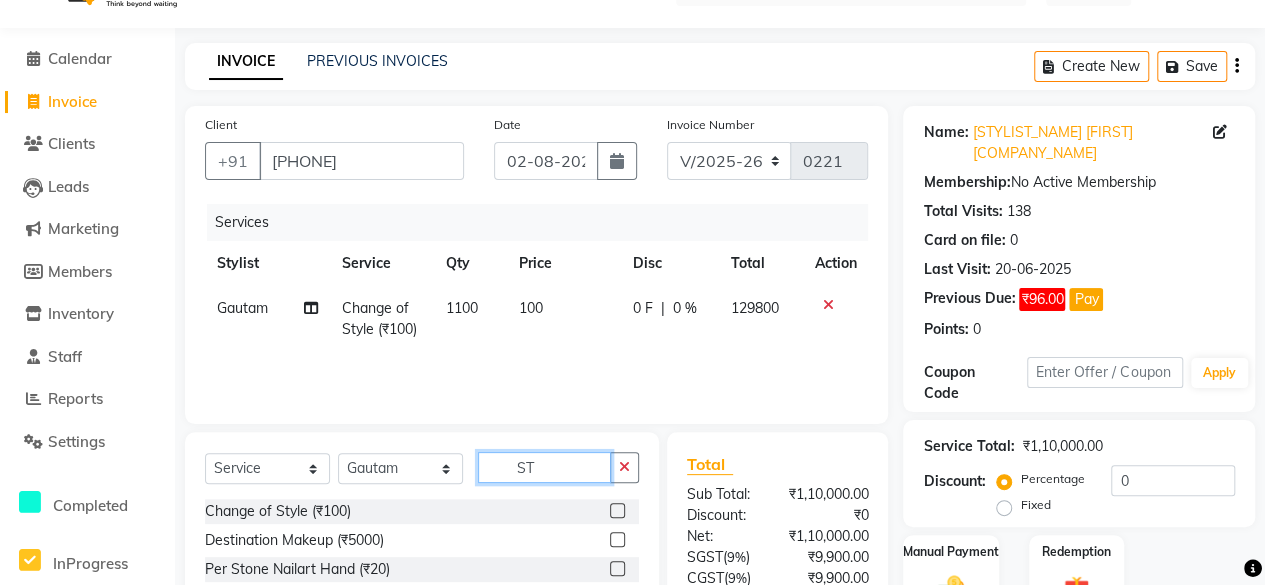 type on "S" 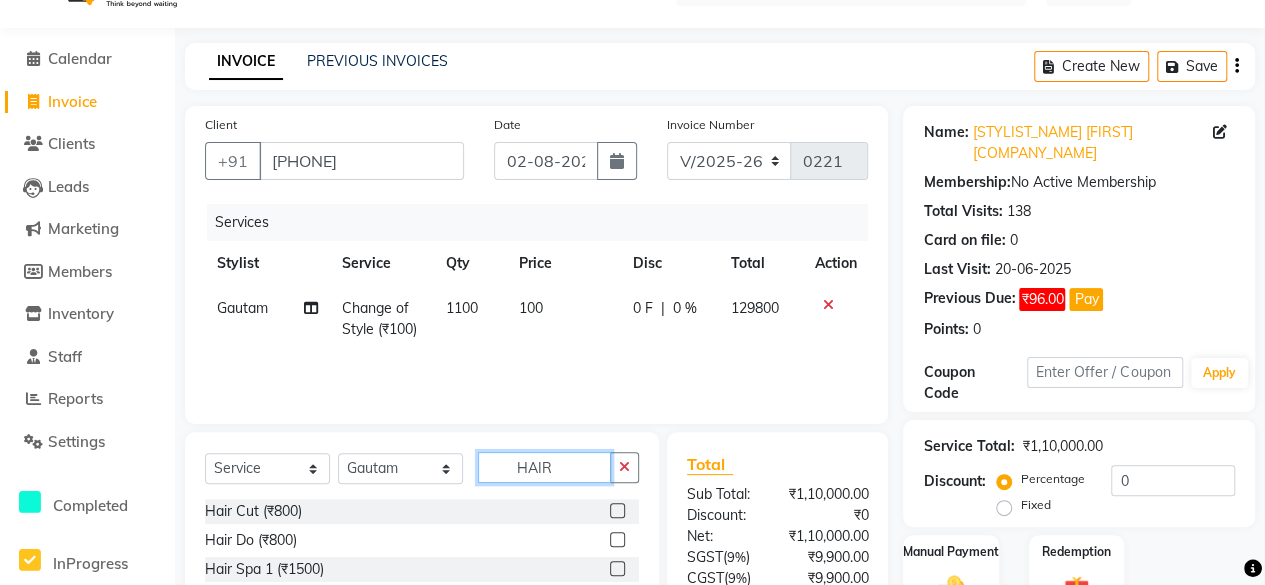 type on "HAIR" 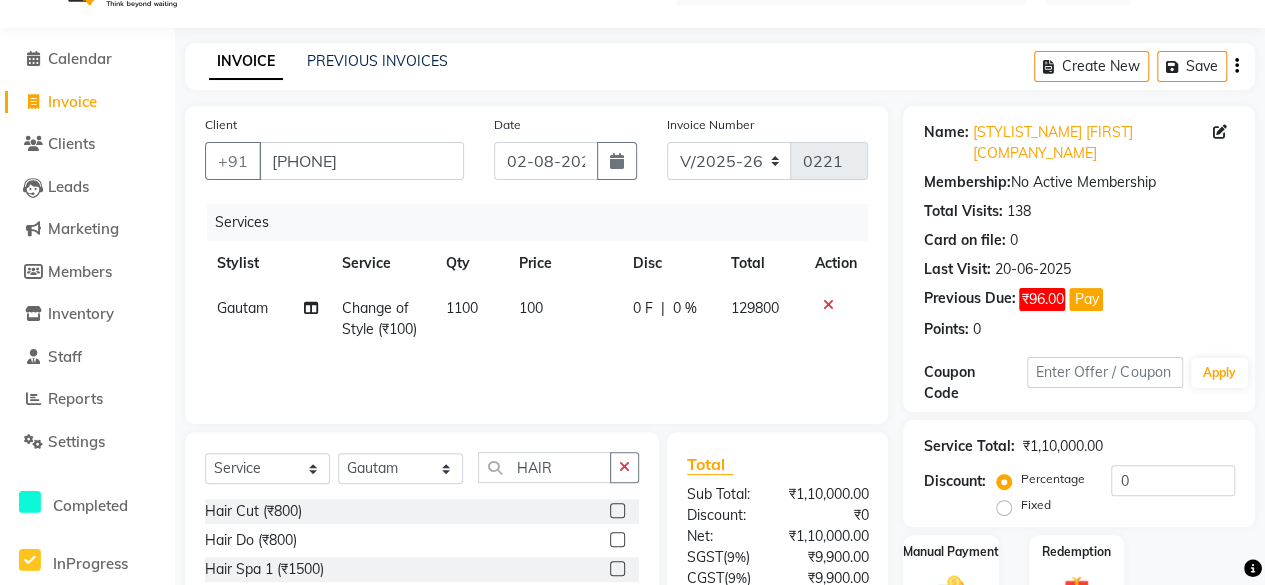 click 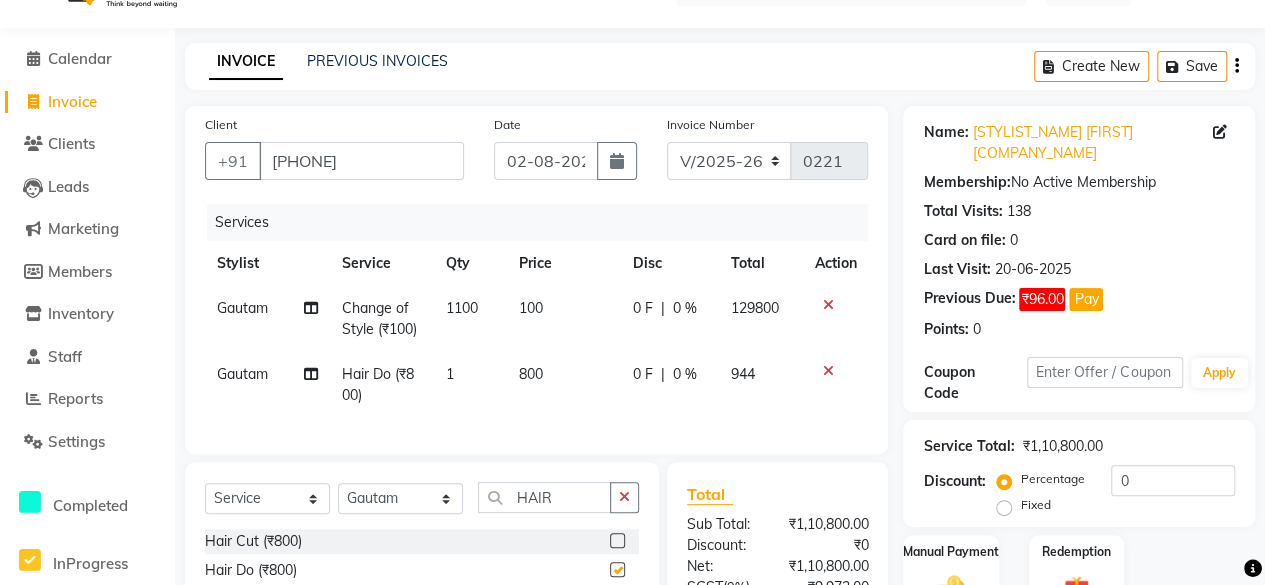 checkbox on "false" 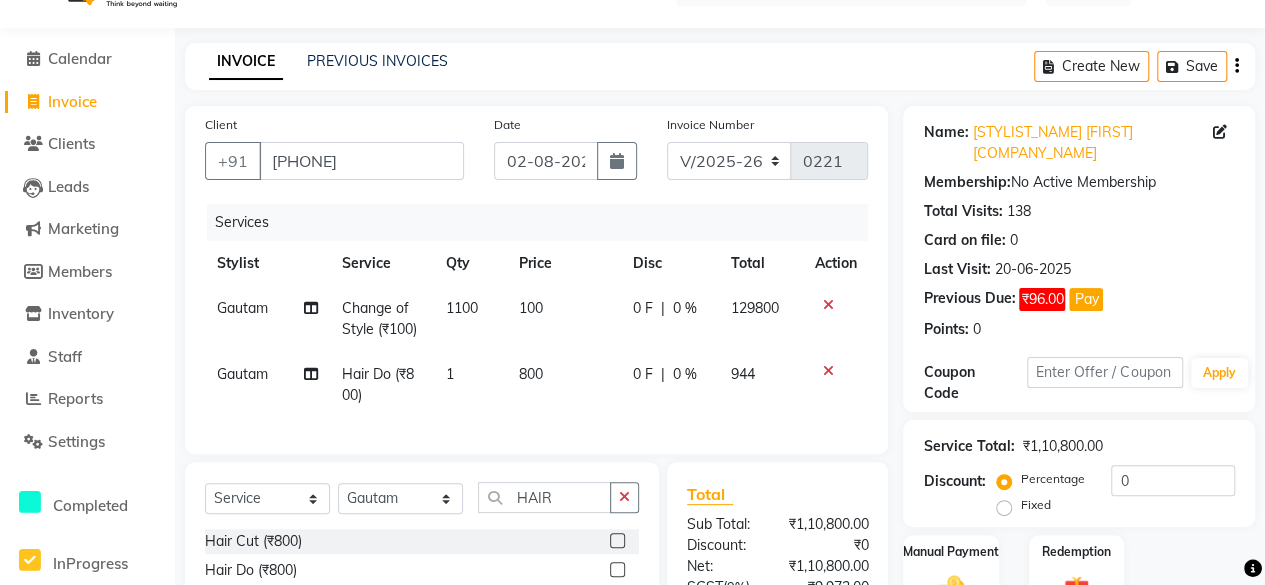 click 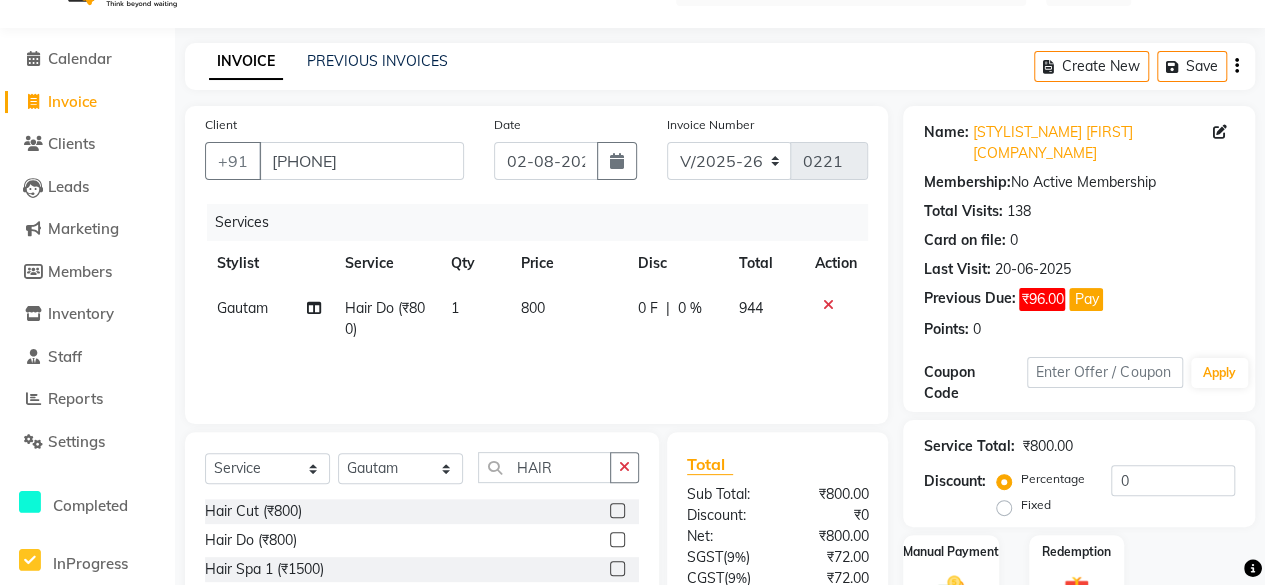 click on "800" 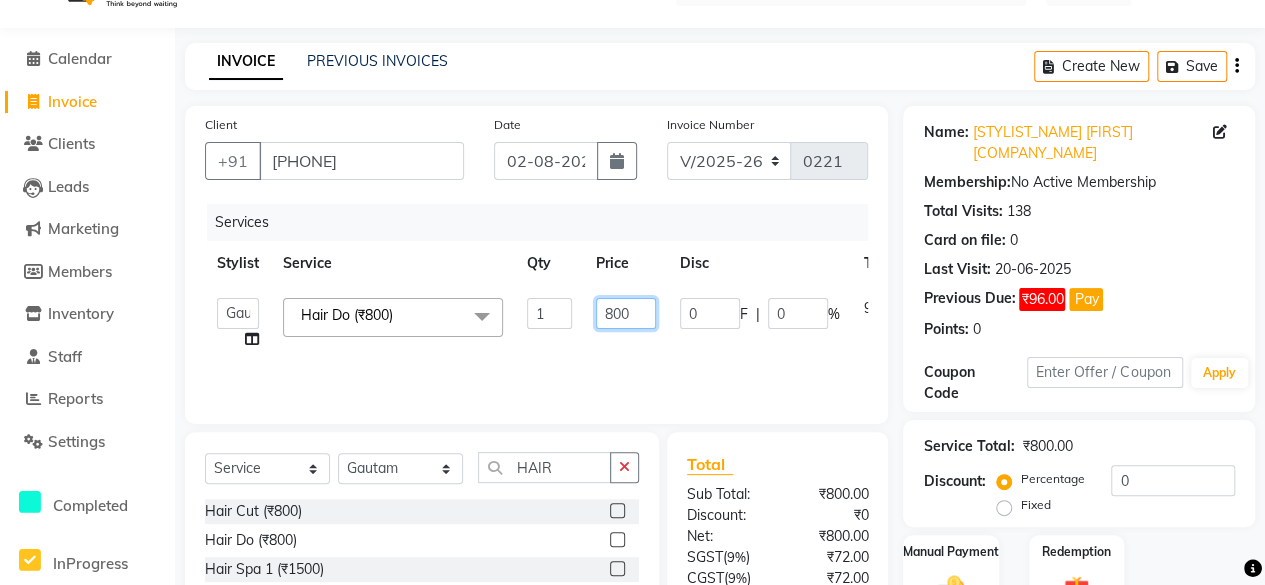 click on "800" 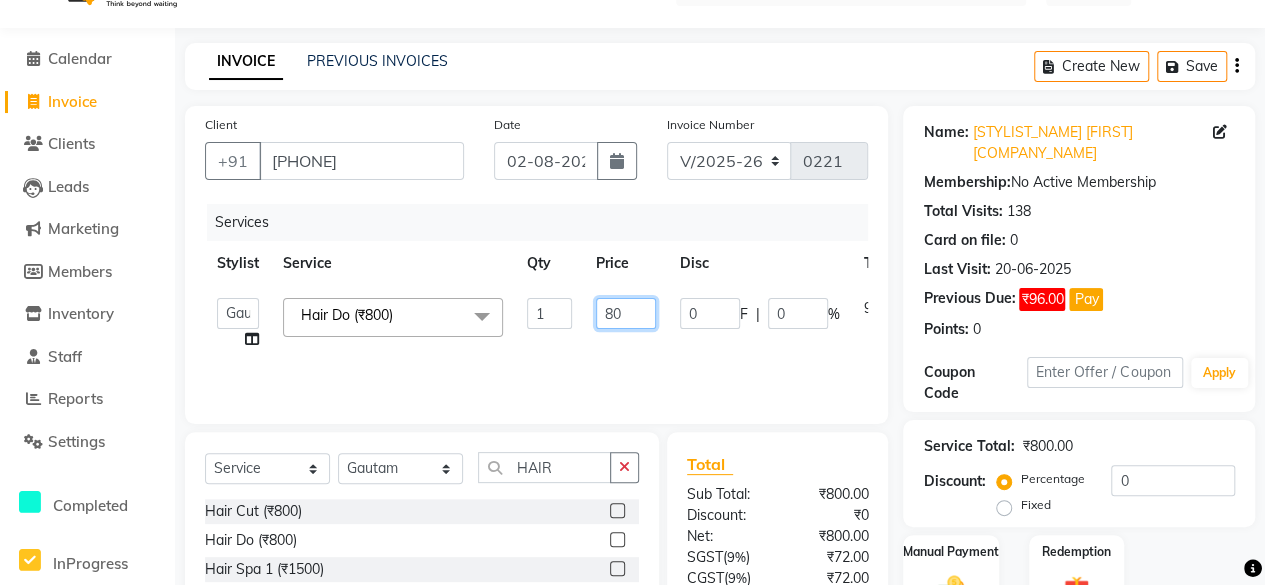 type on "8" 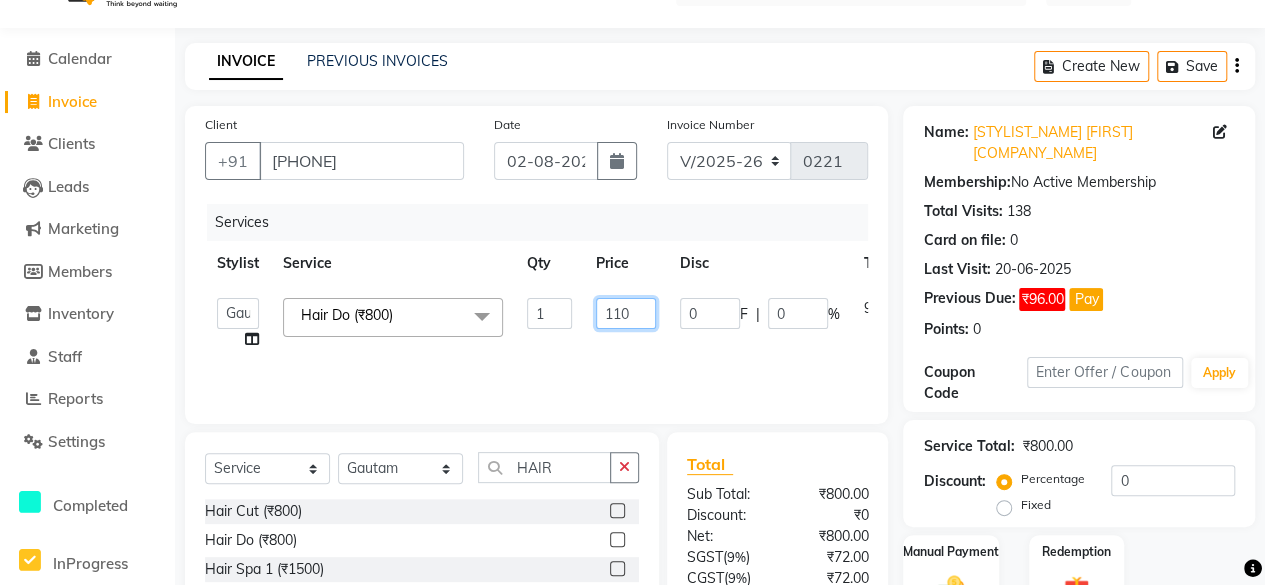 type on "1100" 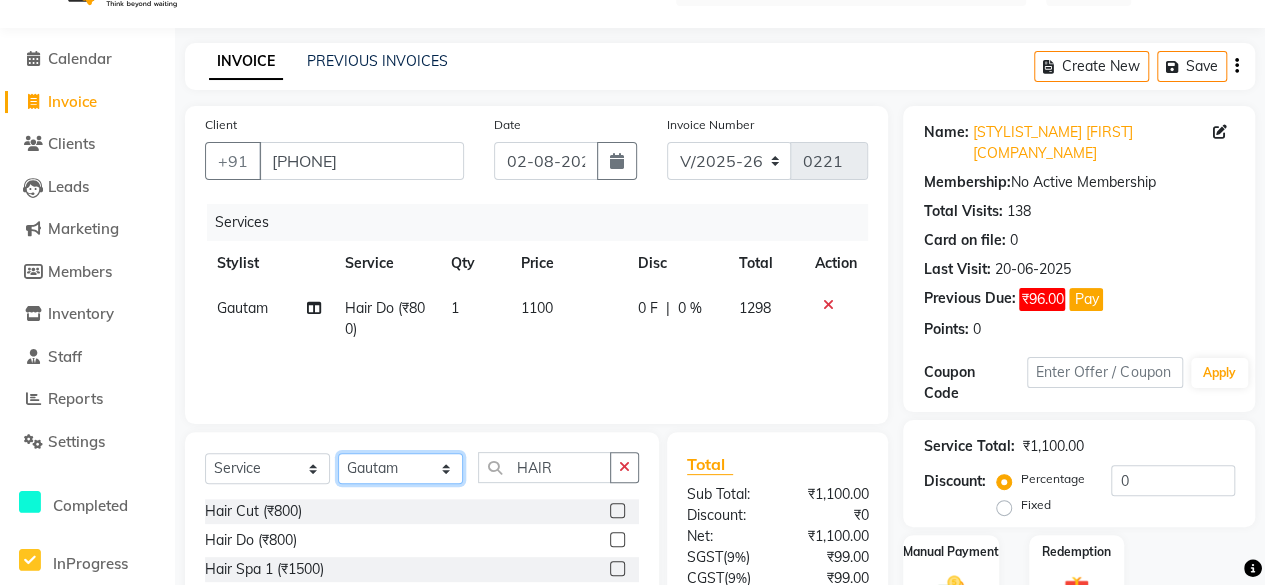 click on "Select Stylist [COMPANY_NAME] [STYLIST_NAME] [STYLIST_NAME] [STYLIST_NAME] [STYLIST_NAME] [STYLIST_NAME] [STYLIST_NAME] [STYLIST_NAME] [STYLIST_NAME] [STYLIST_NAME] [STYLIST_NAME] [STYLIST_NAME] [STYLIST_NAME]" 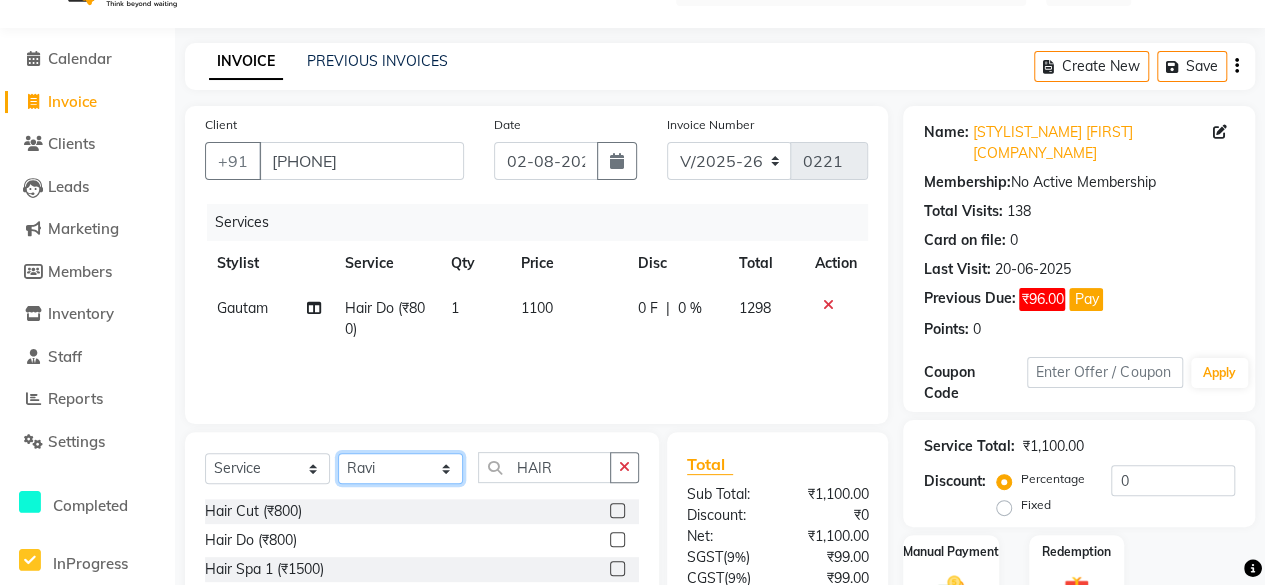 click on "Select Stylist [COMPANY_NAME] [STYLIST_NAME] [STYLIST_NAME] [STYLIST_NAME] [STYLIST_NAME] [STYLIST_NAME] [STYLIST_NAME] [STYLIST_NAME] [STYLIST_NAME] [STYLIST_NAME] [STYLIST_NAME] [STYLIST_NAME] [STYLIST_NAME]" 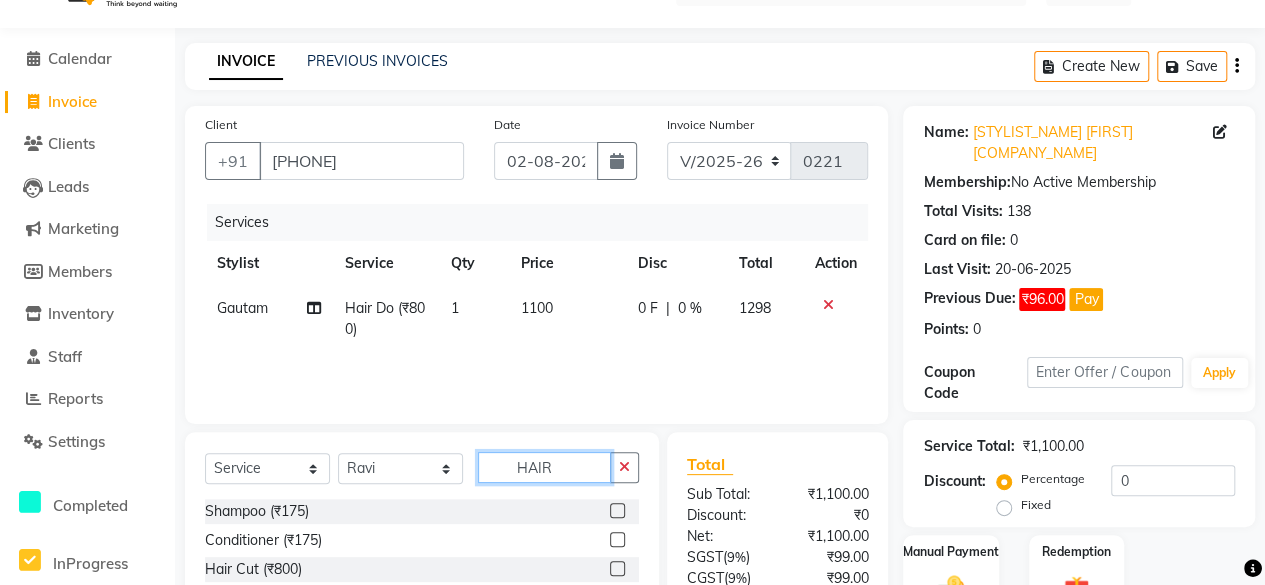 click on "HAIR" 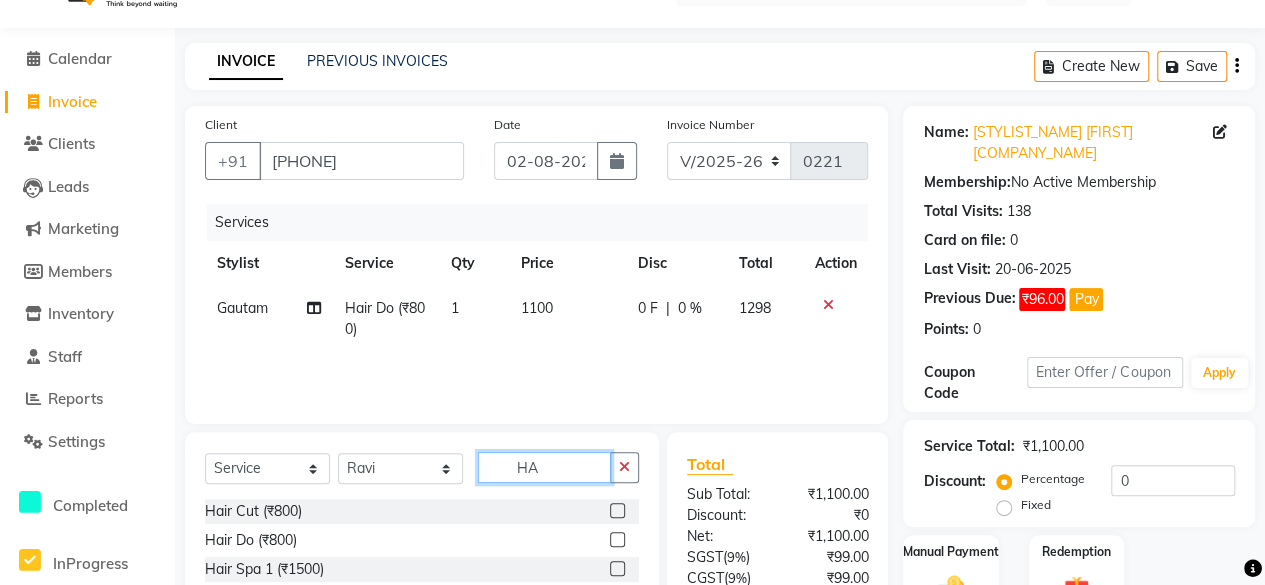 type on "H" 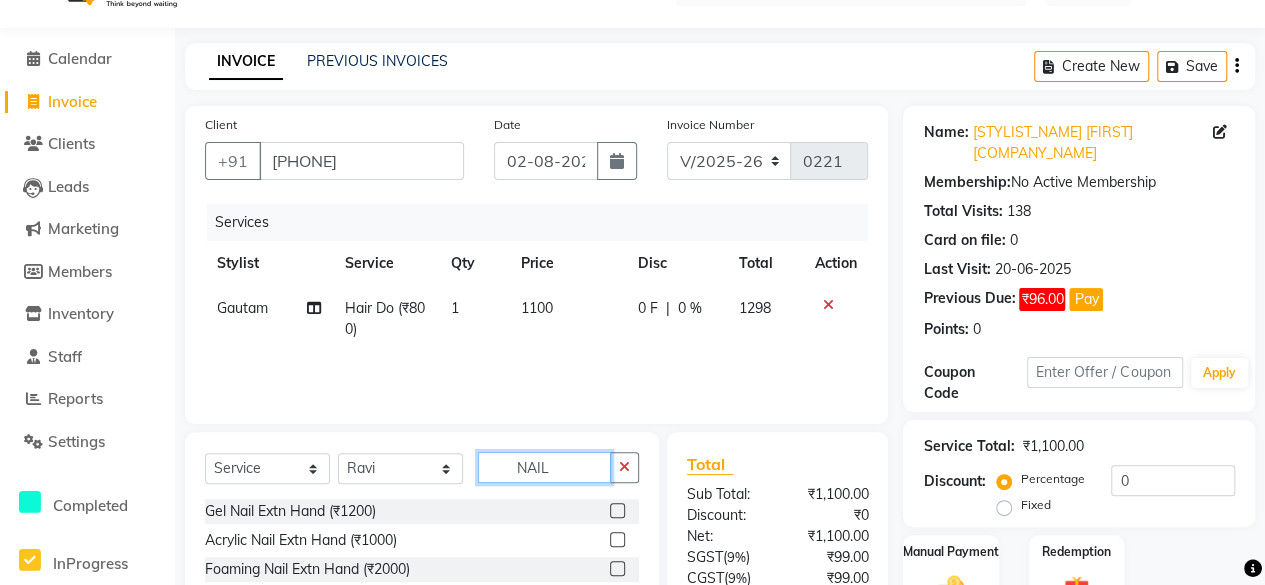 type on "NAIL" 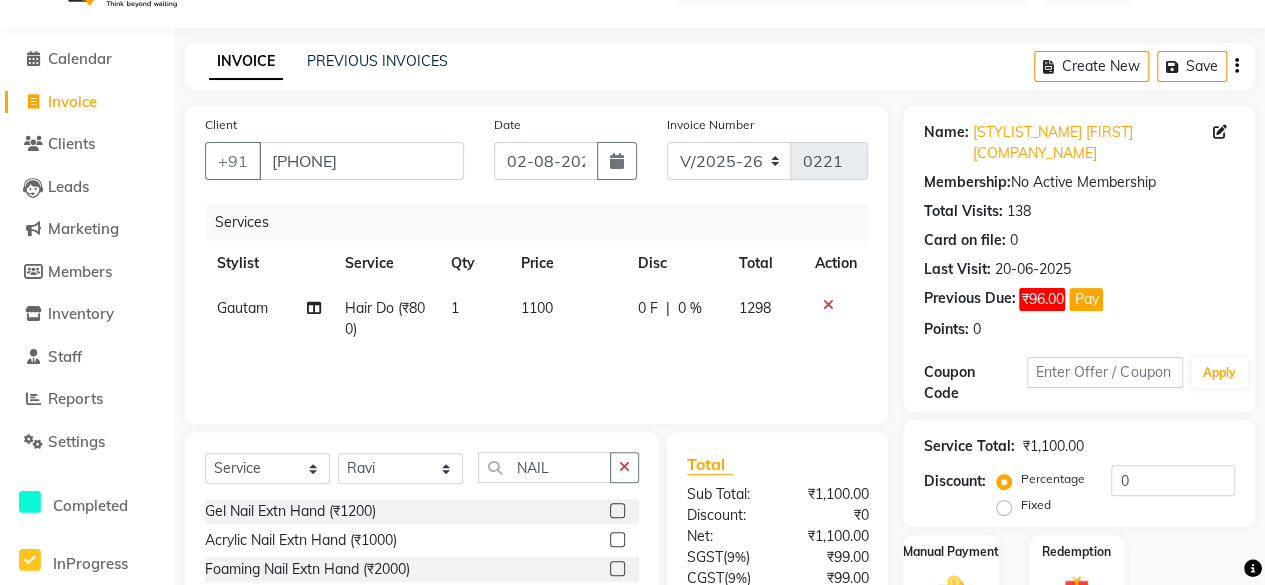 click 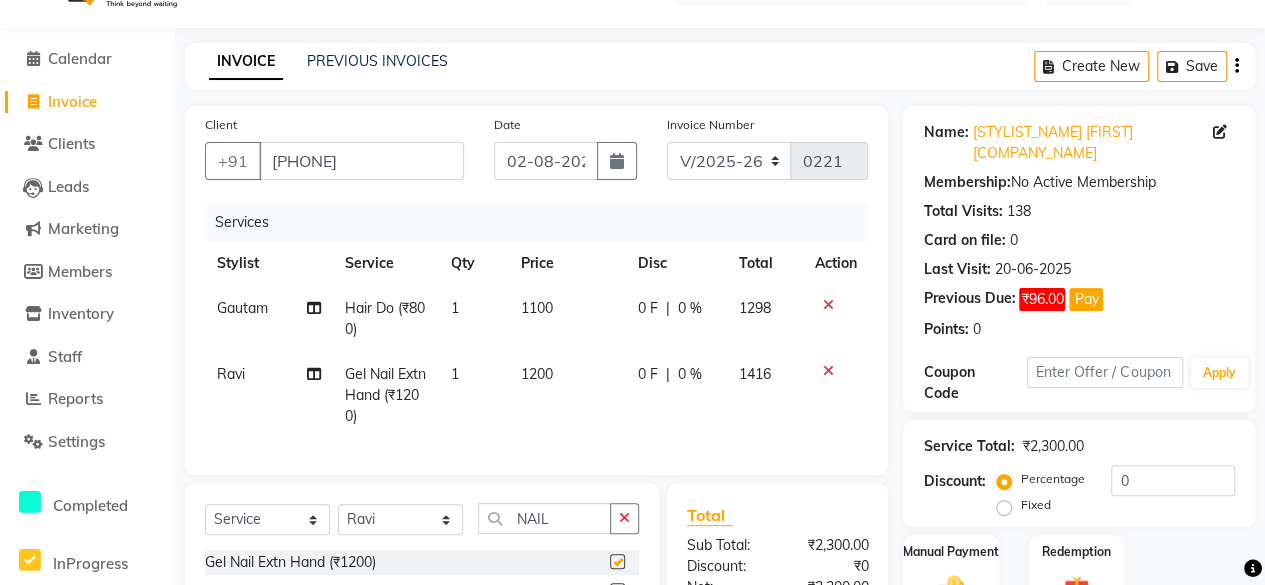 checkbox on "false" 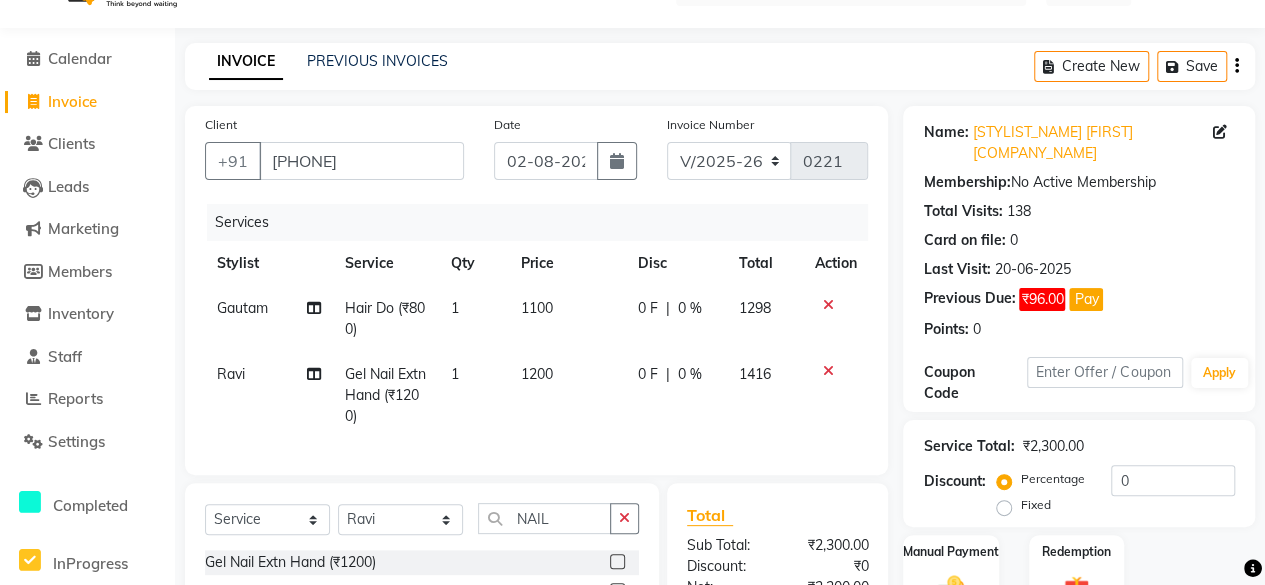 click on "1200" 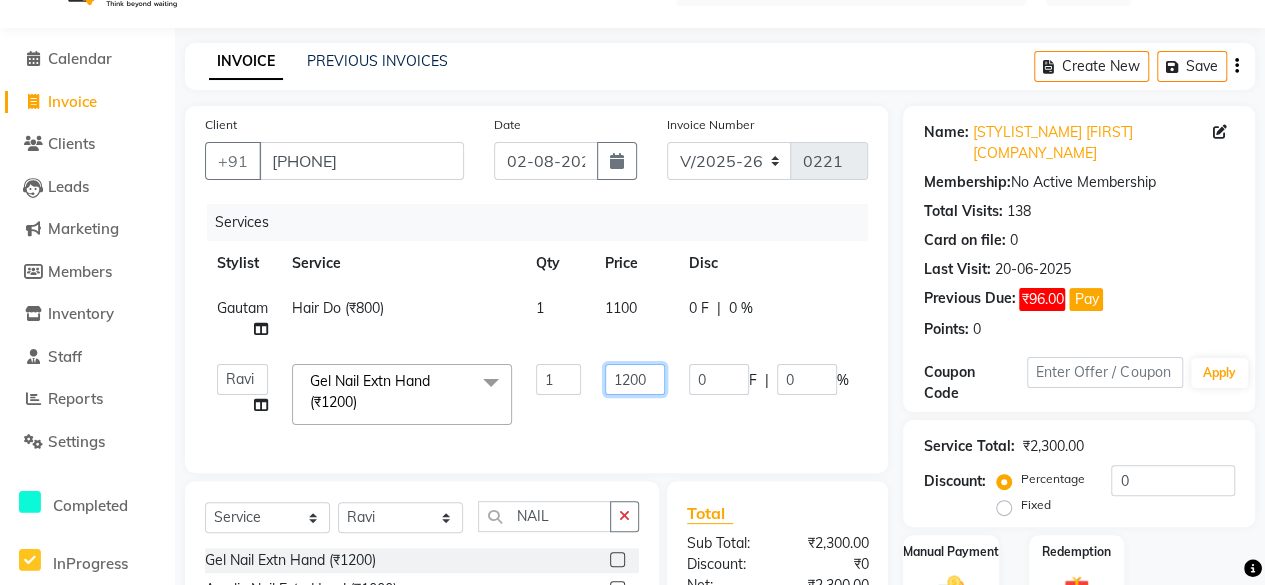 click on "1200" 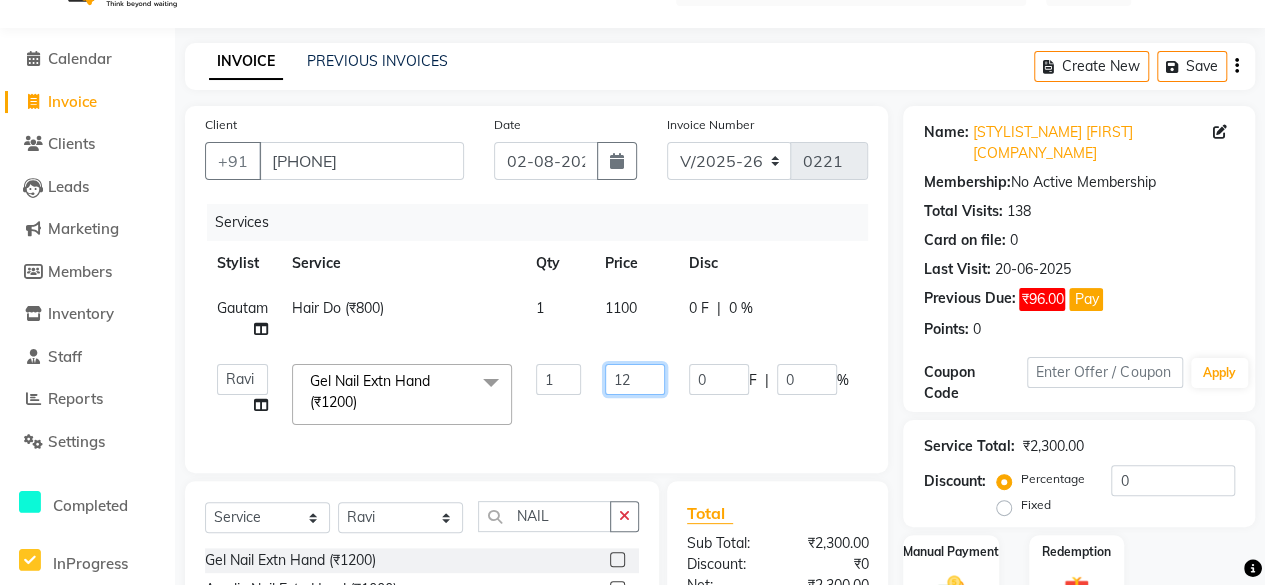 type on "1" 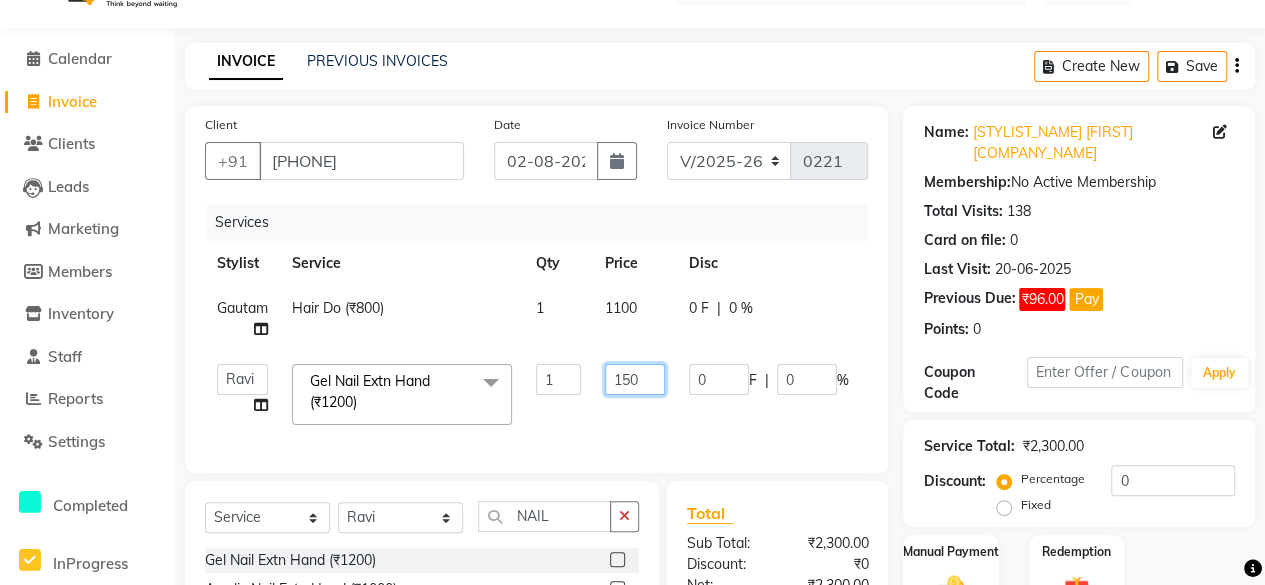 type on "1500" 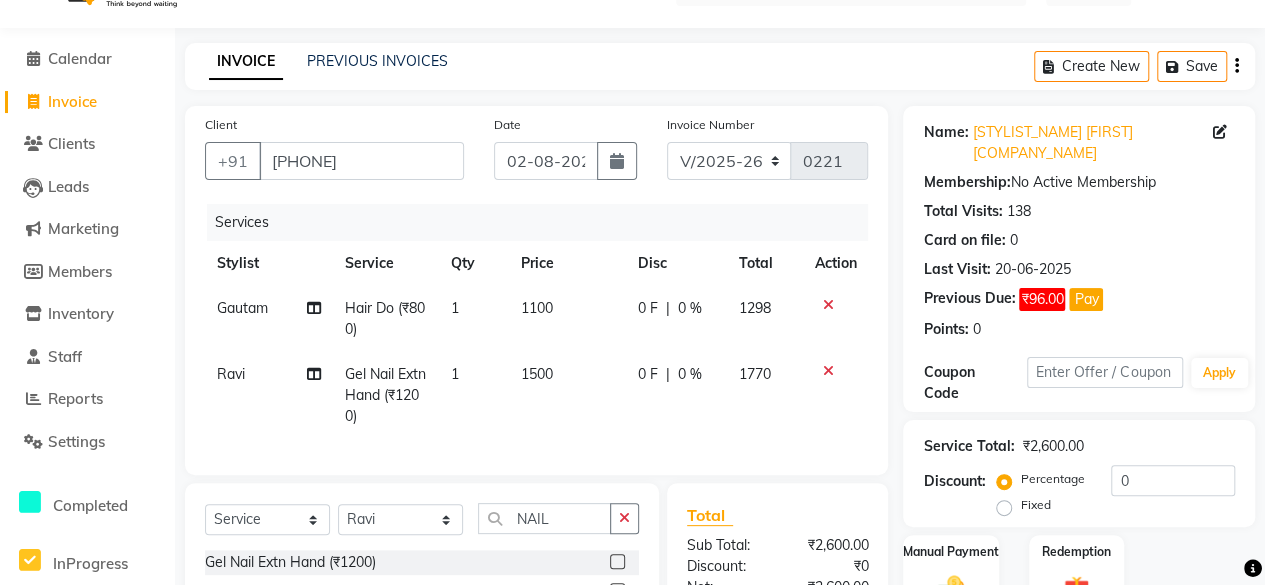 click on "[STYLIST_NAME] Gel Nail Extn Hand (₹1200) 1 1500 0 F | 0 % 1770" 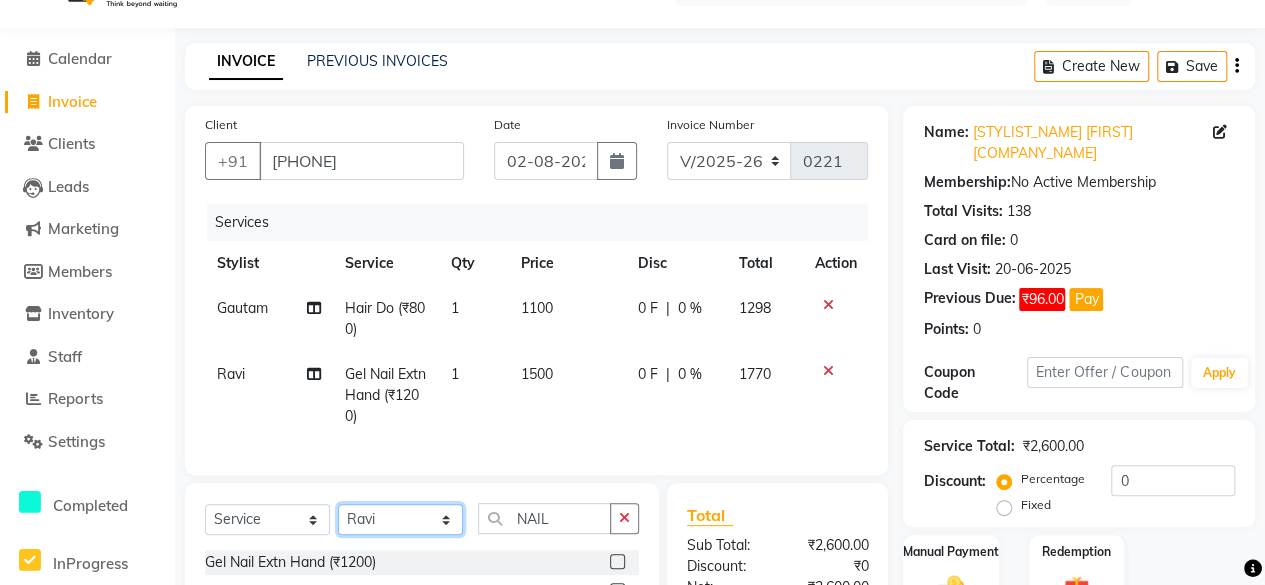click on "Select Stylist [COMPANY_NAME] [STYLIST_NAME] [STYLIST_NAME] [STYLIST_NAME] [STYLIST_NAME] [STYLIST_NAME] [STYLIST_NAME] [STYLIST_NAME] [STYLIST_NAME] [STYLIST_NAME] [STYLIST_NAME] [STYLIST_NAME] [STYLIST_NAME]" 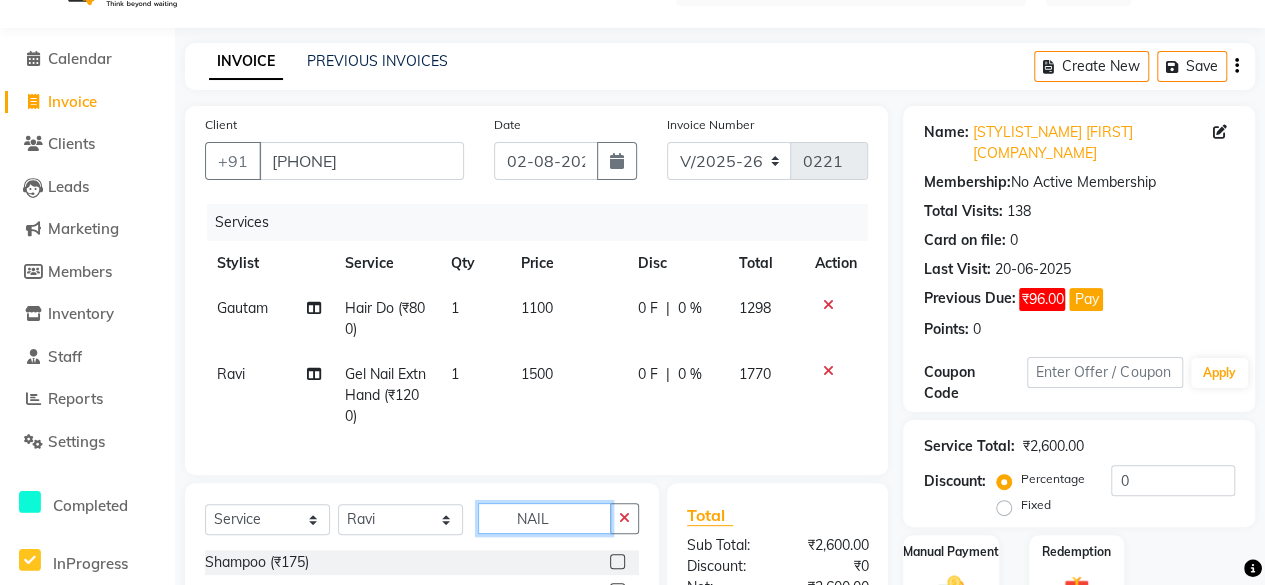 click on "NAIL" 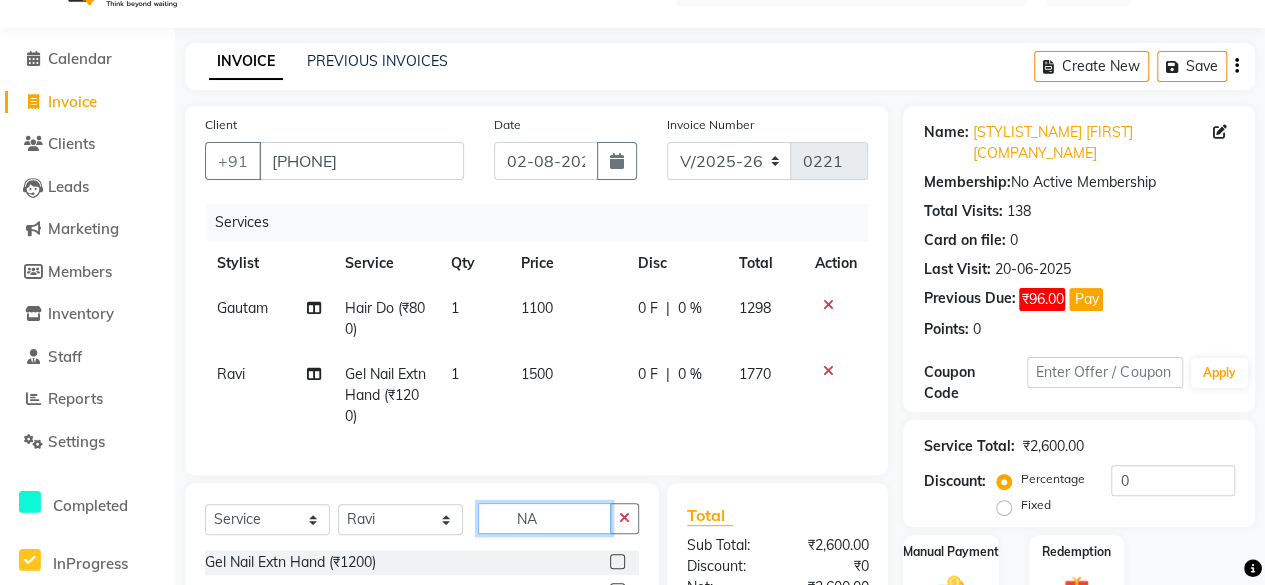 type on "N" 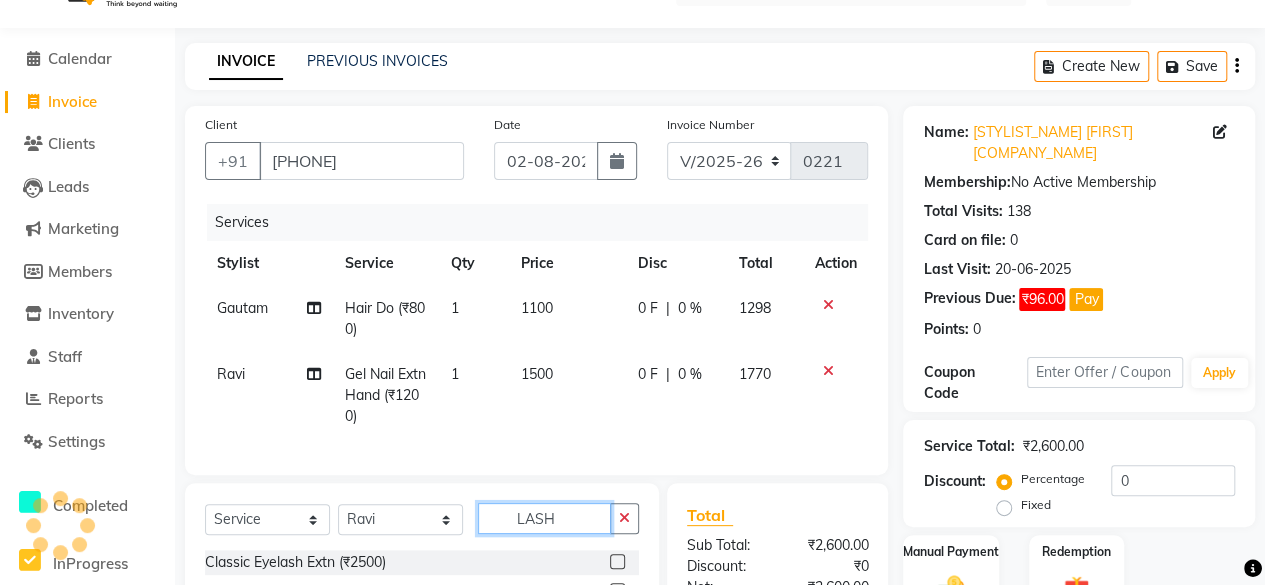 type on "LASH" 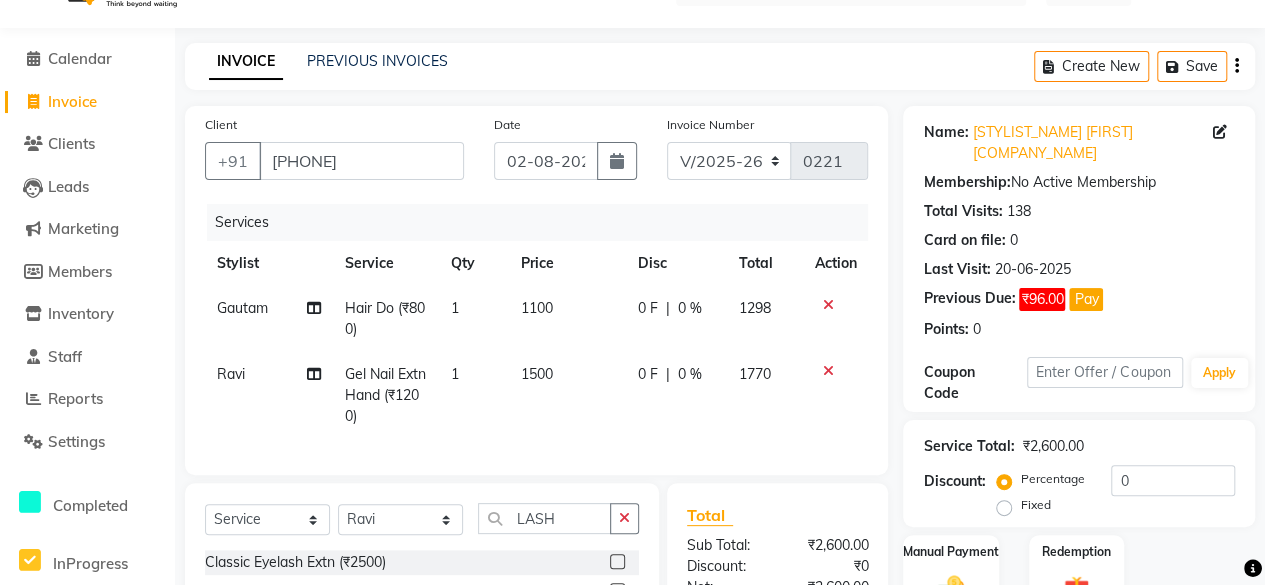 click 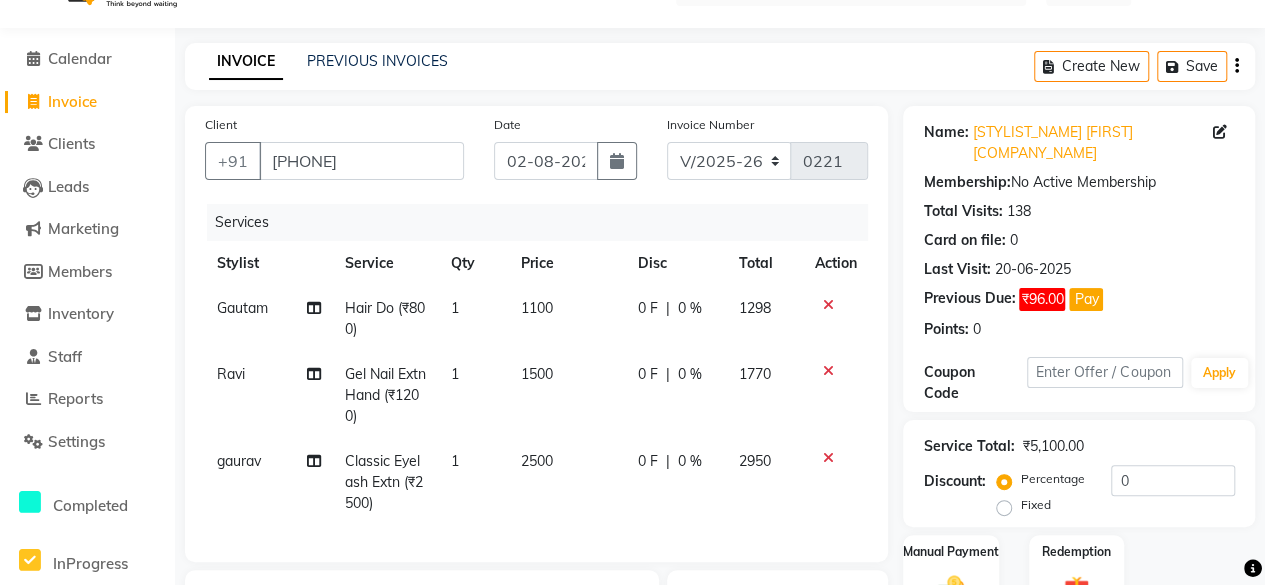 checkbox on "false" 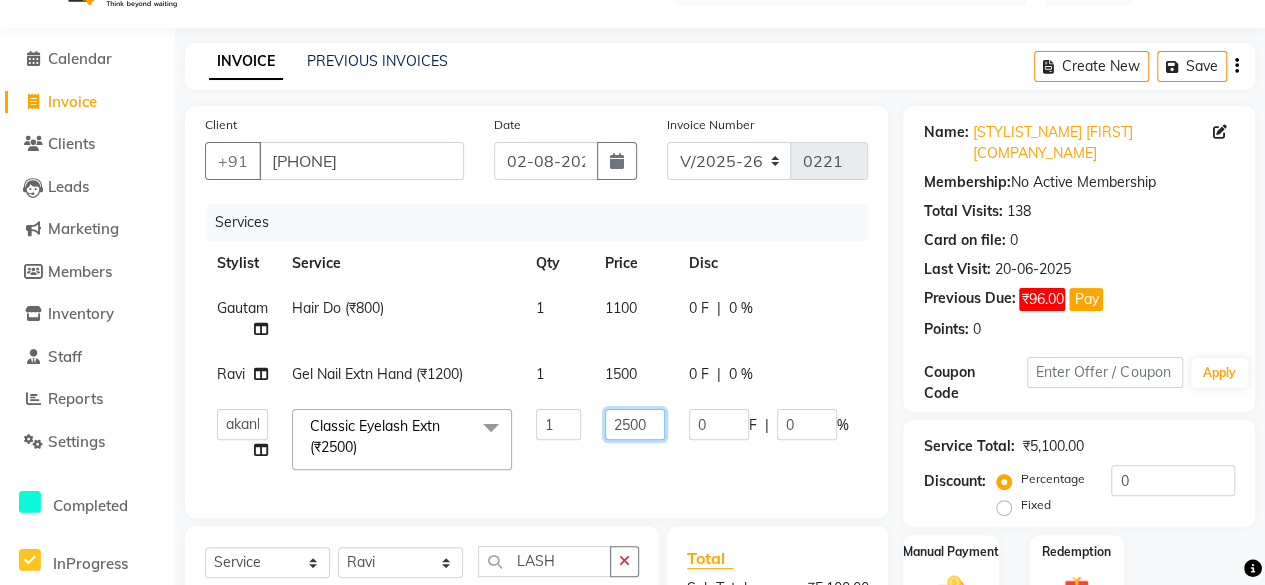 click on "2500" 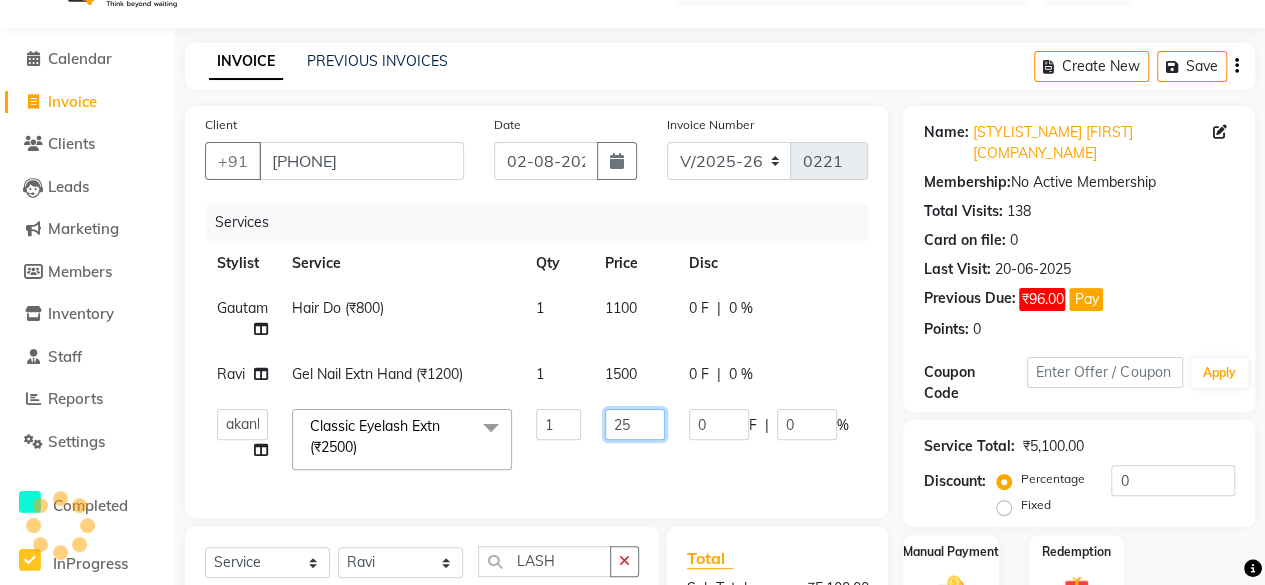 type on "2" 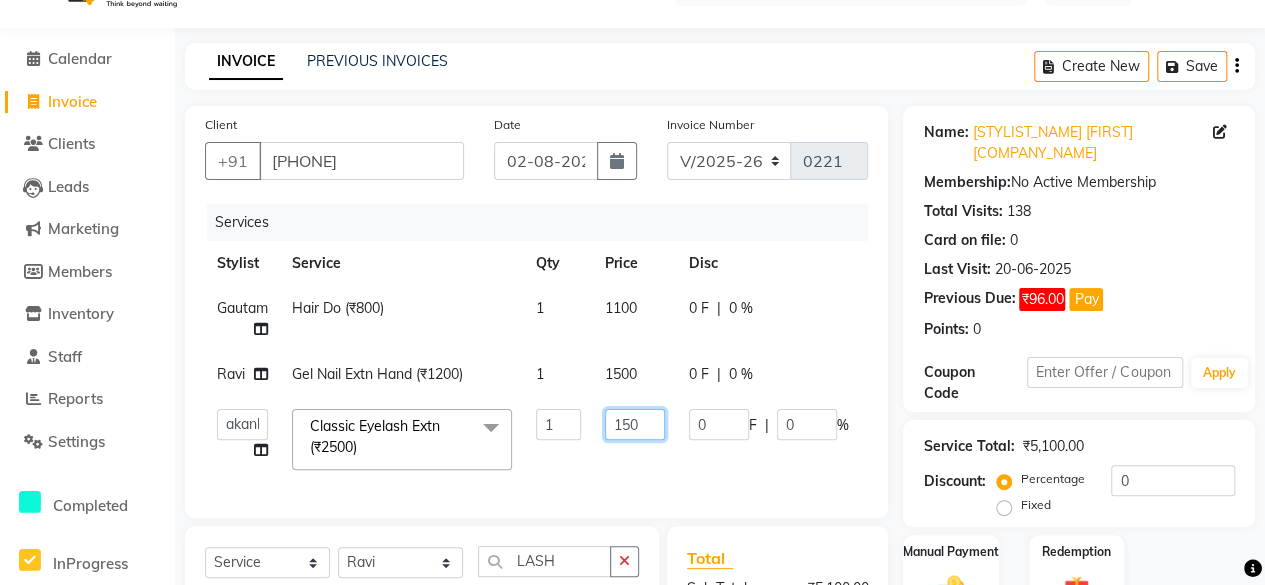 type on "1500" 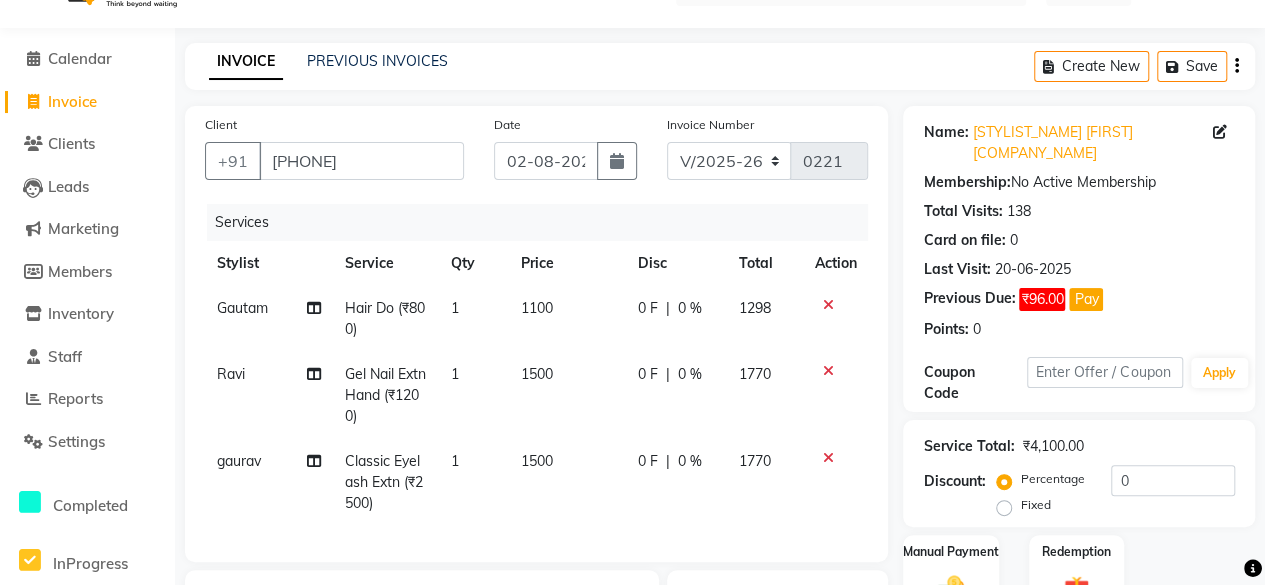 click on "[STYLIST_NAME] Classic Eyelash Extn (₹2500) 1 1500 0 F | 0 % 1770" 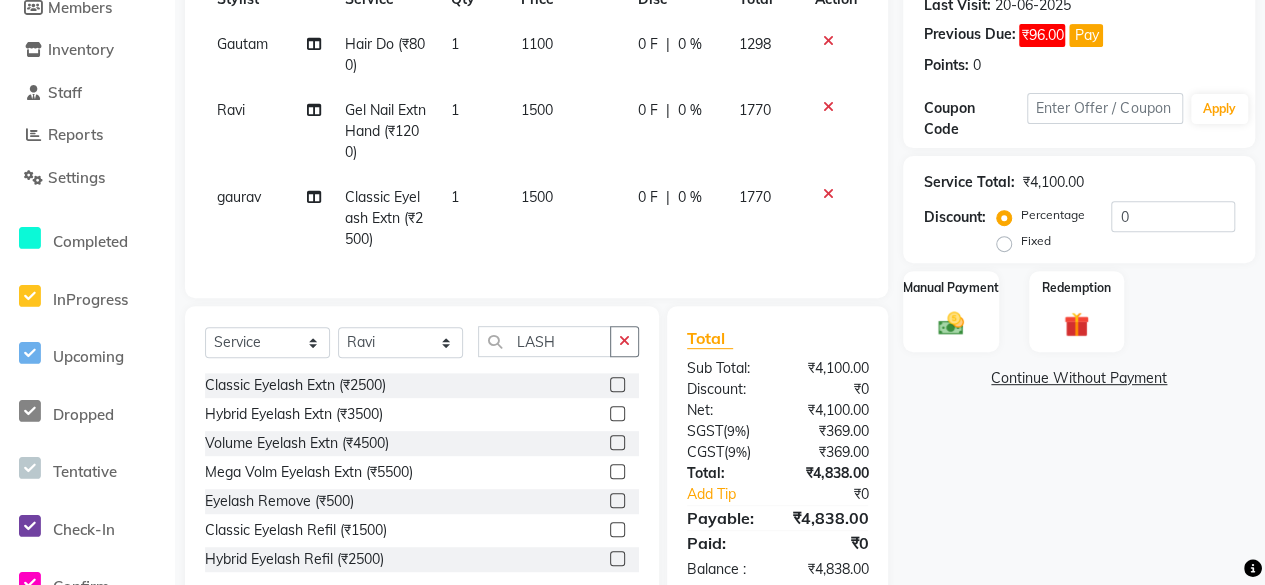 scroll, scrollTop: 306, scrollLeft: 0, axis: vertical 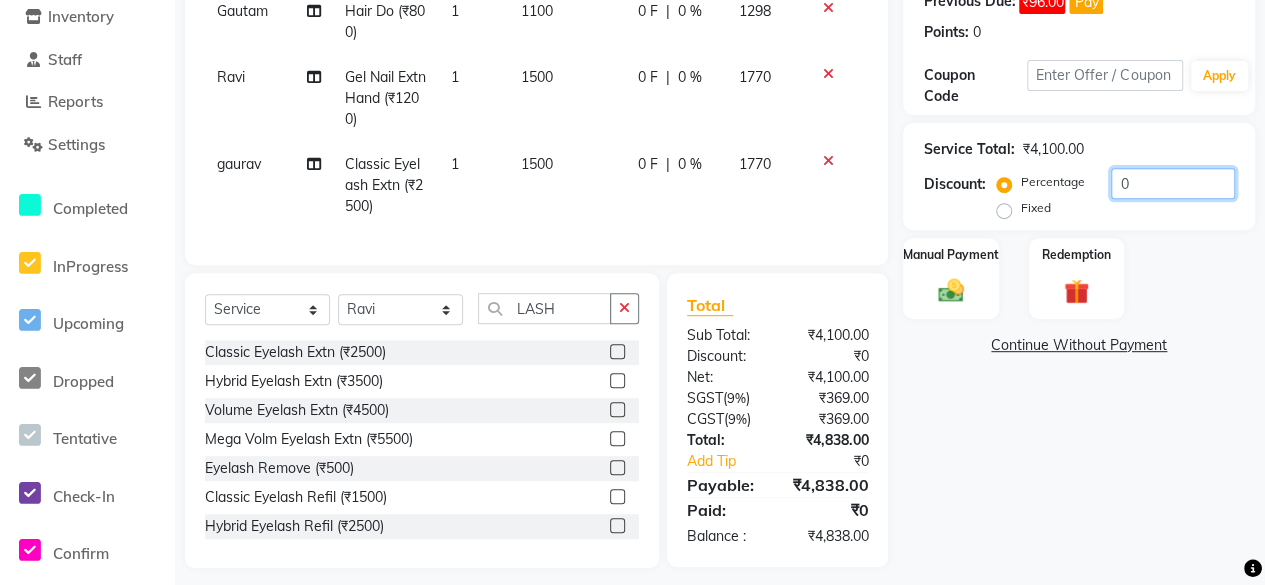 click on "0" 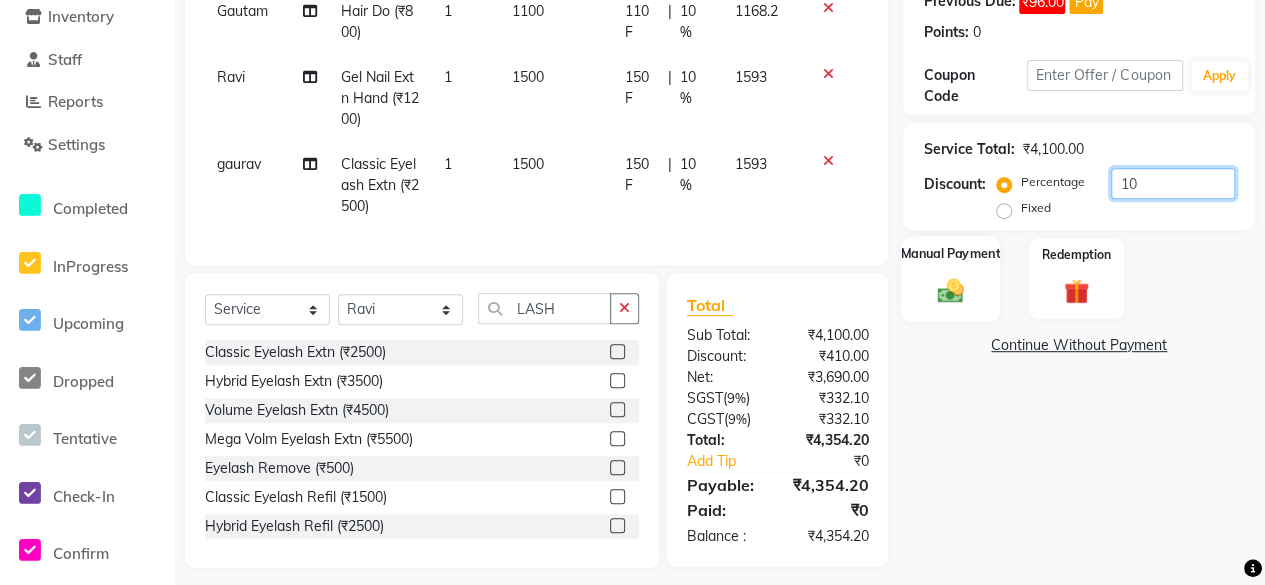 type on "10" 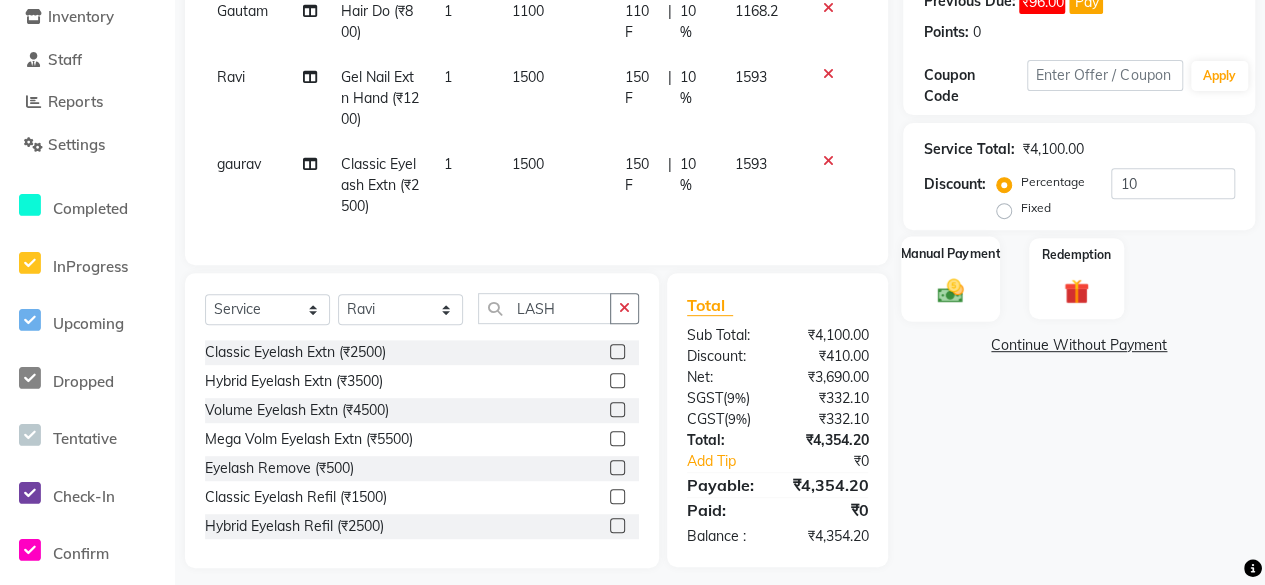 click on "Manual Payment" 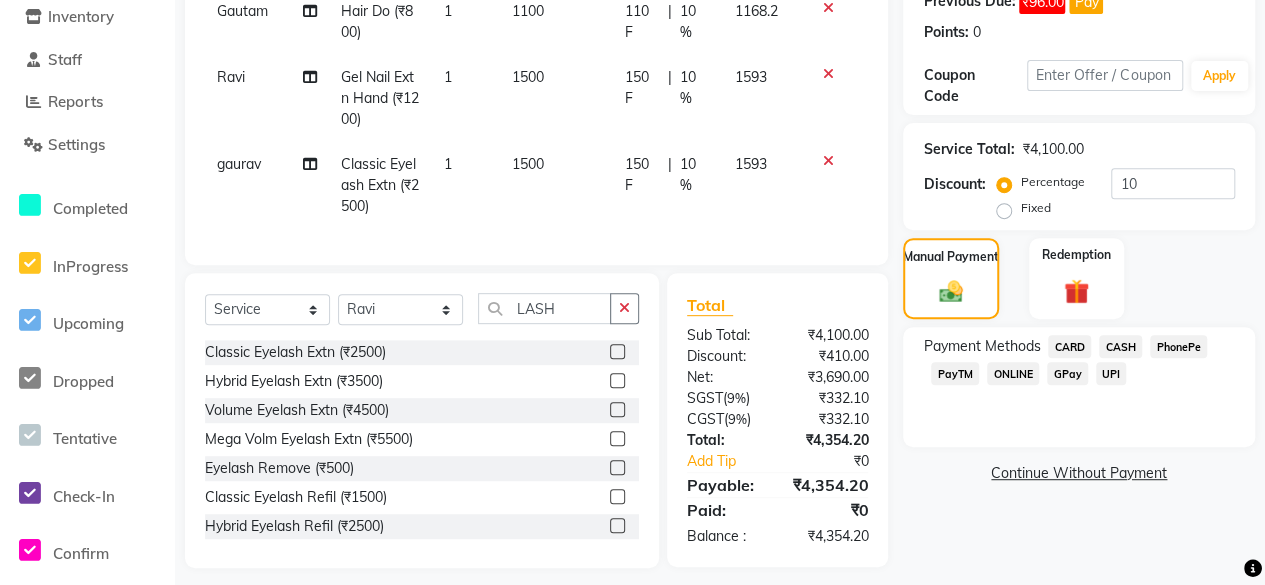 click on "ONLINE" 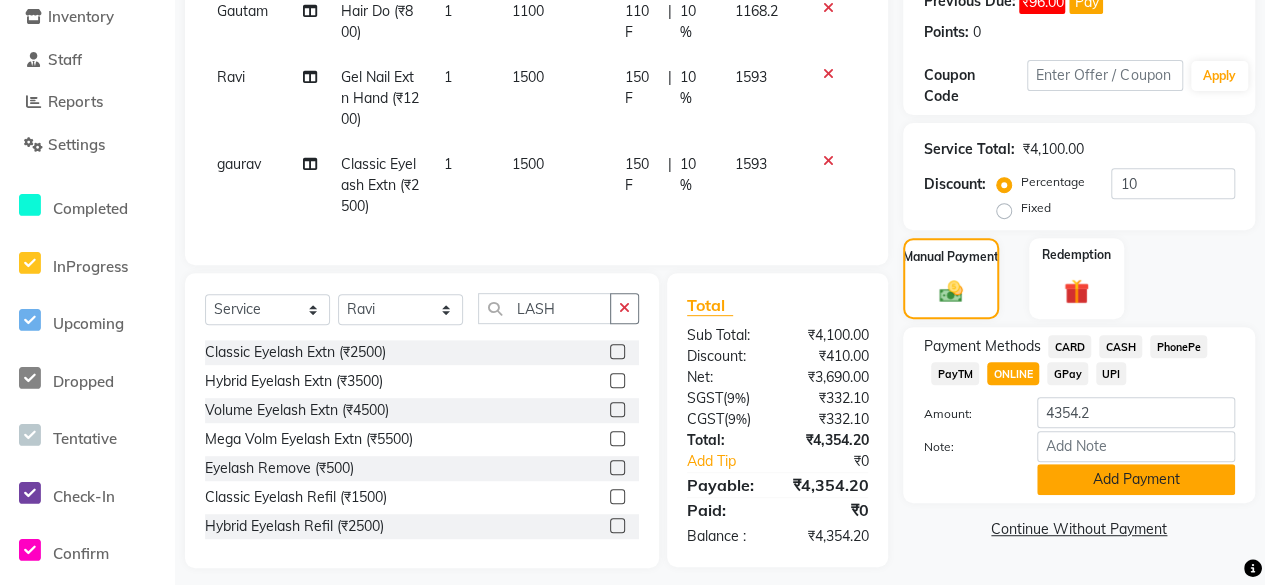 click on "Add Payment" 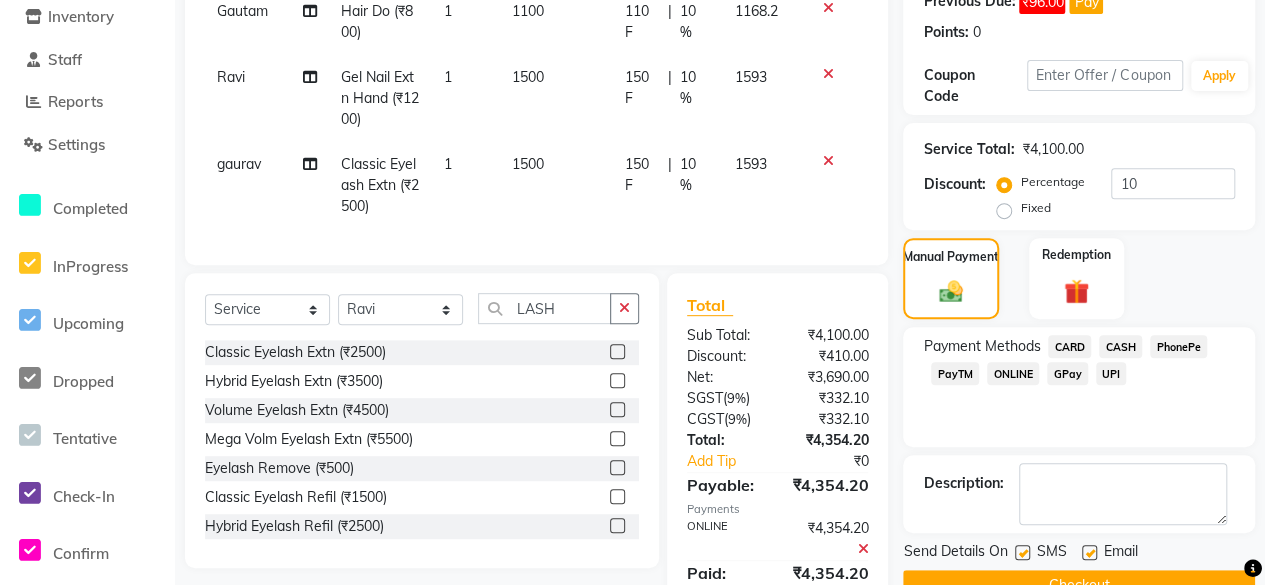 click on "Checkout" 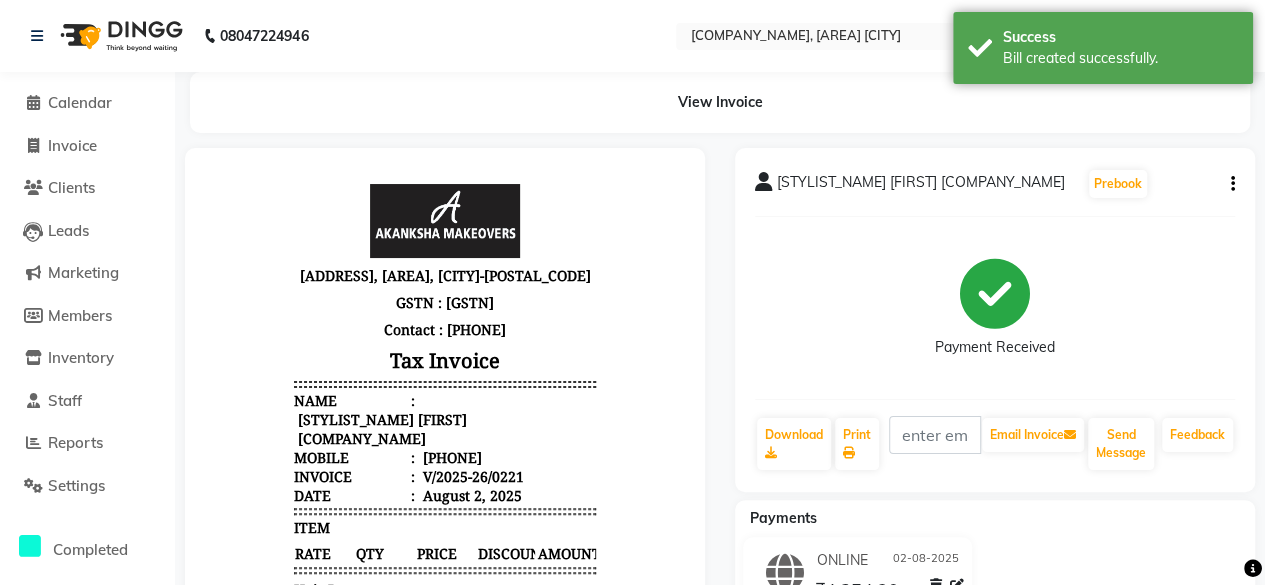 scroll, scrollTop: 0, scrollLeft: 0, axis: both 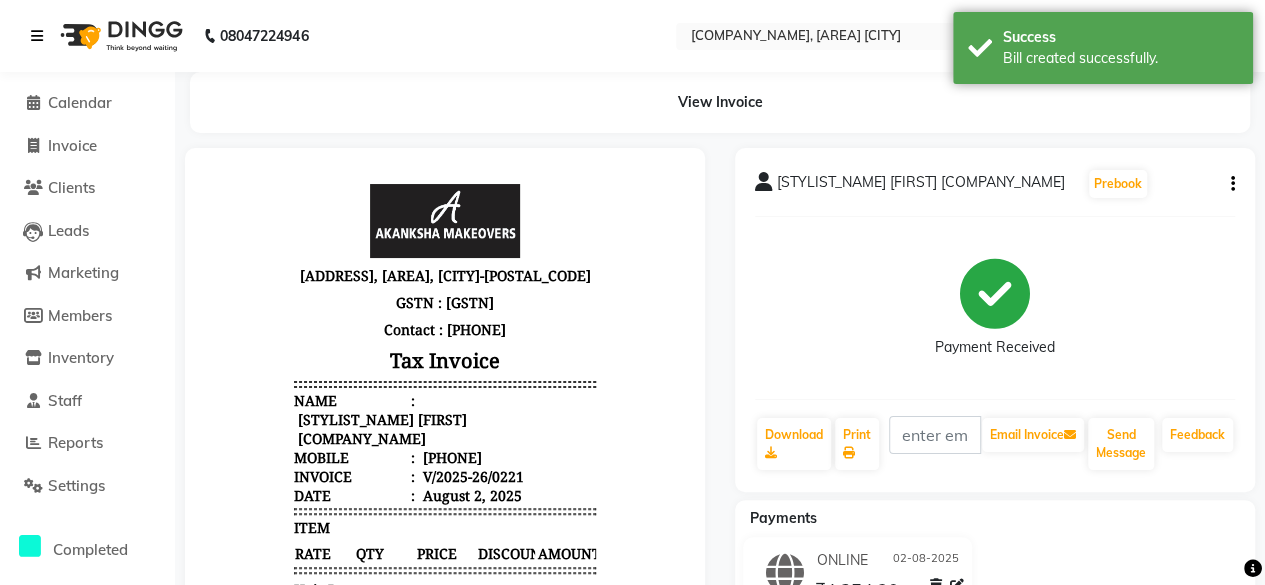 click at bounding box center [41, 36] 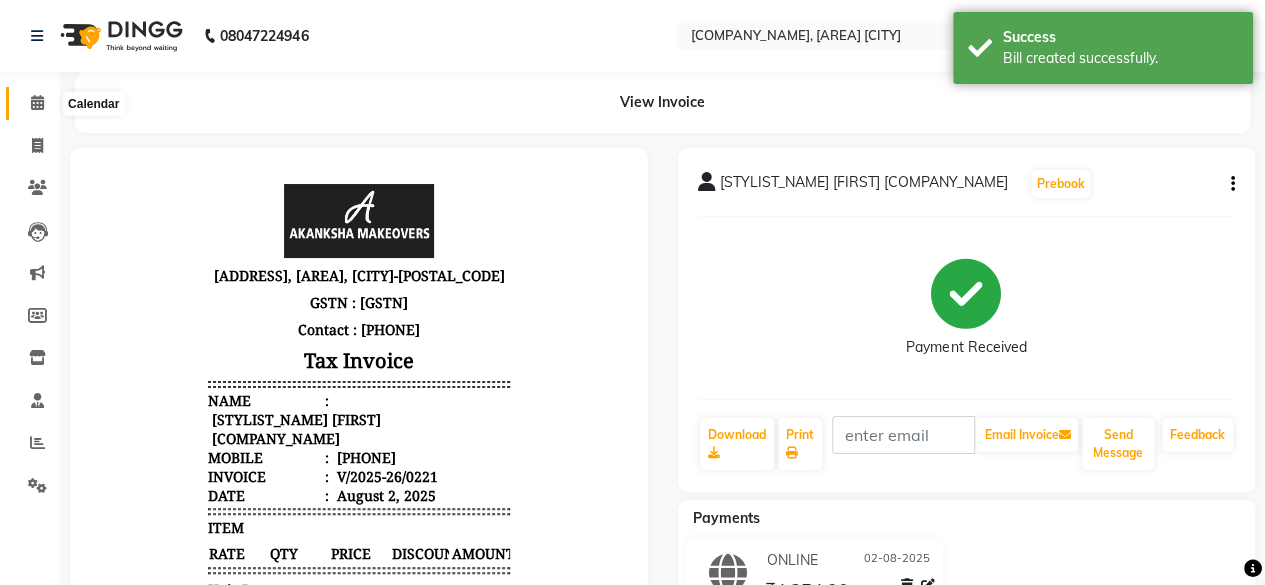 click 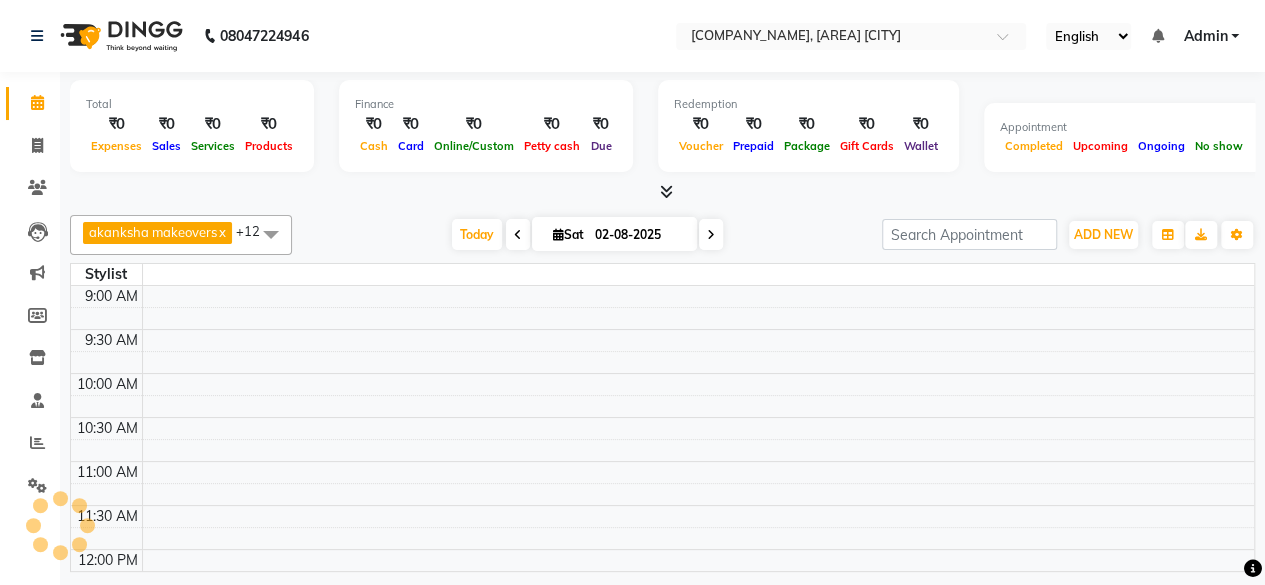 scroll, scrollTop: 783, scrollLeft: 0, axis: vertical 